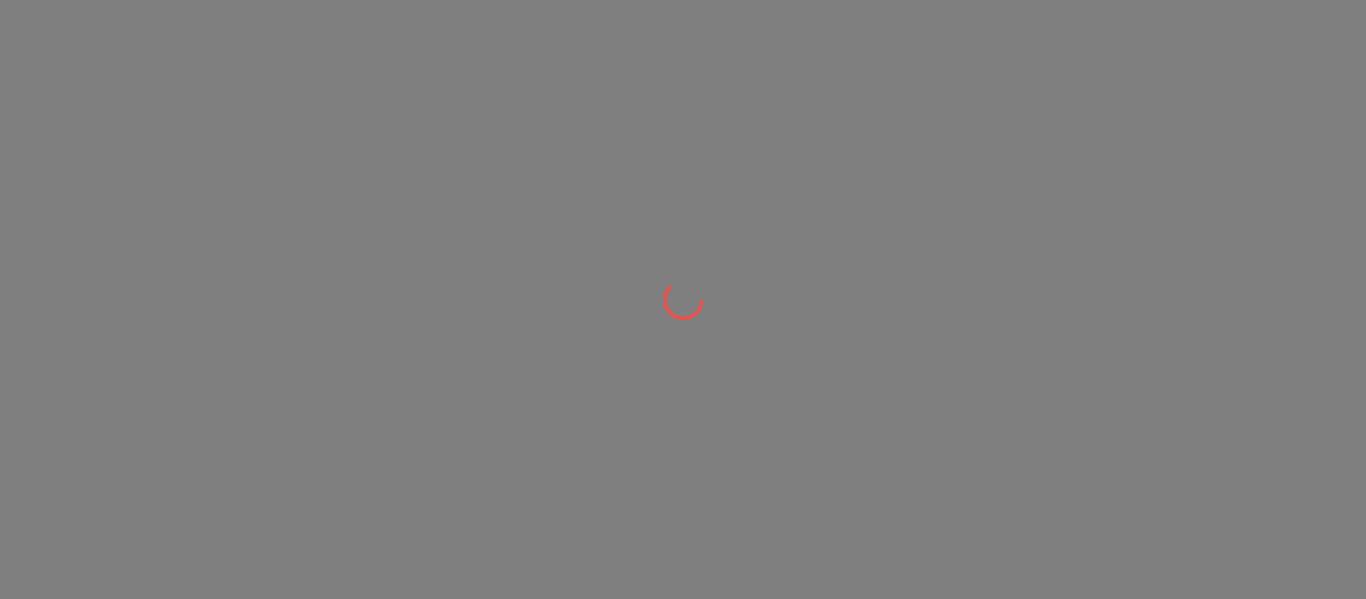 scroll, scrollTop: 0, scrollLeft: 0, axis: both 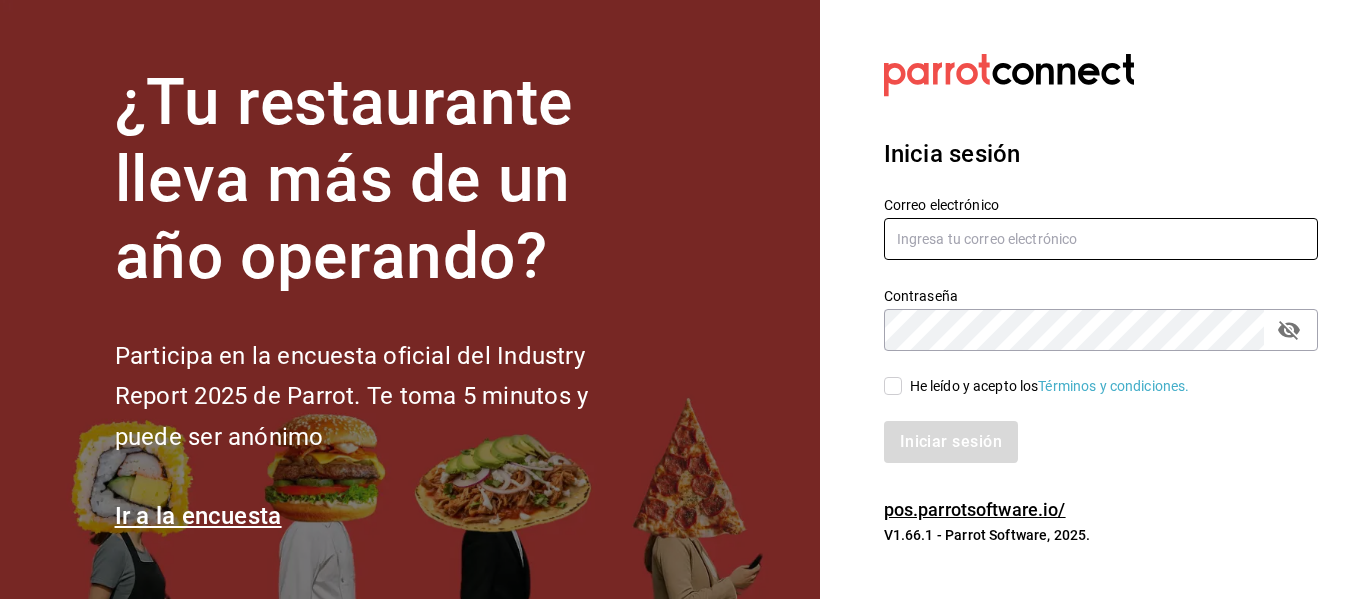 type on "[EMAIL]" 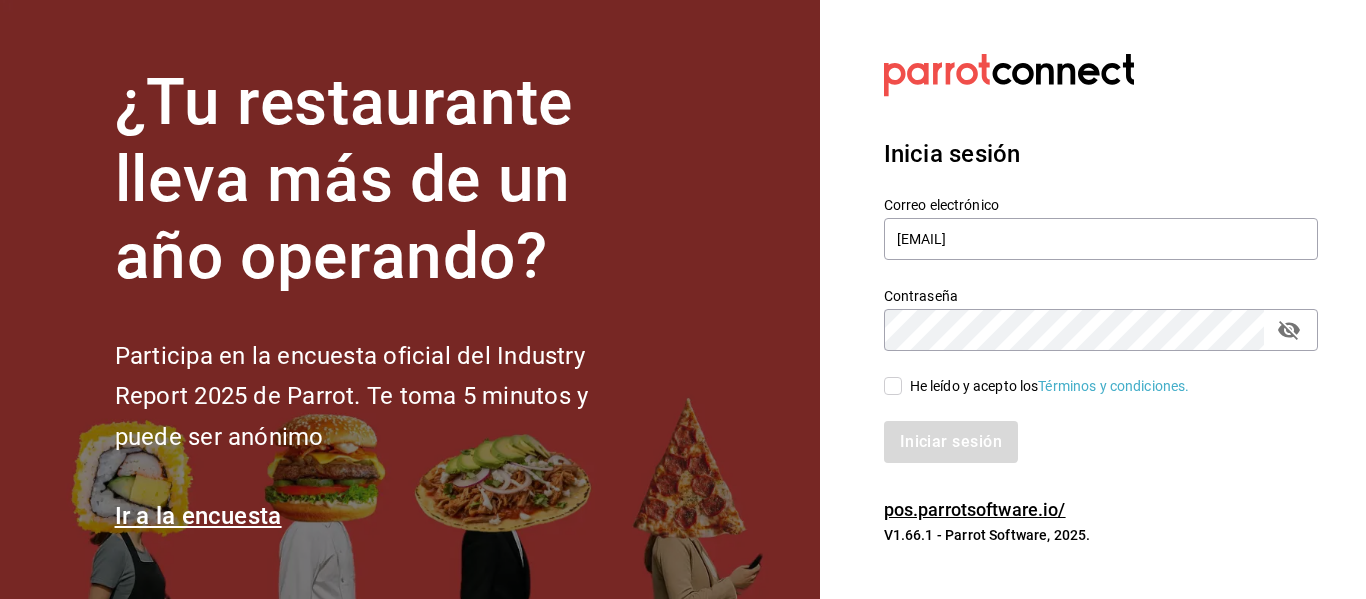 click on "He leído y acepto los  Términos y condiciones." at bounding box center [1050, 386] 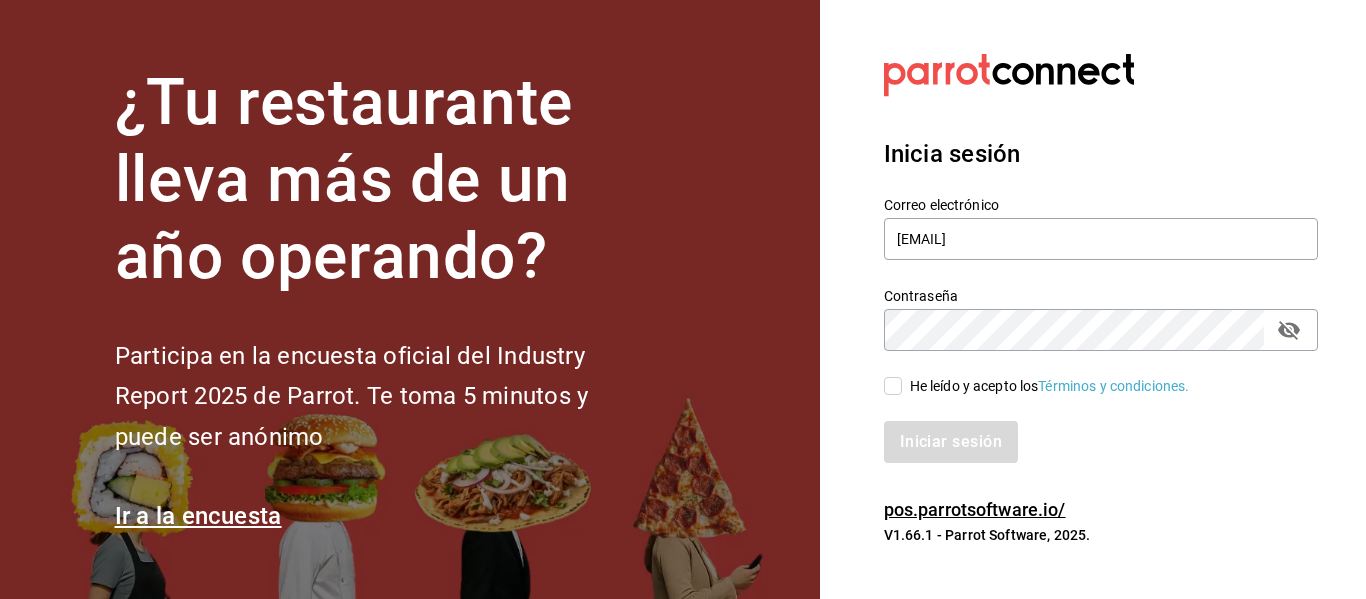 checkbox on "true" 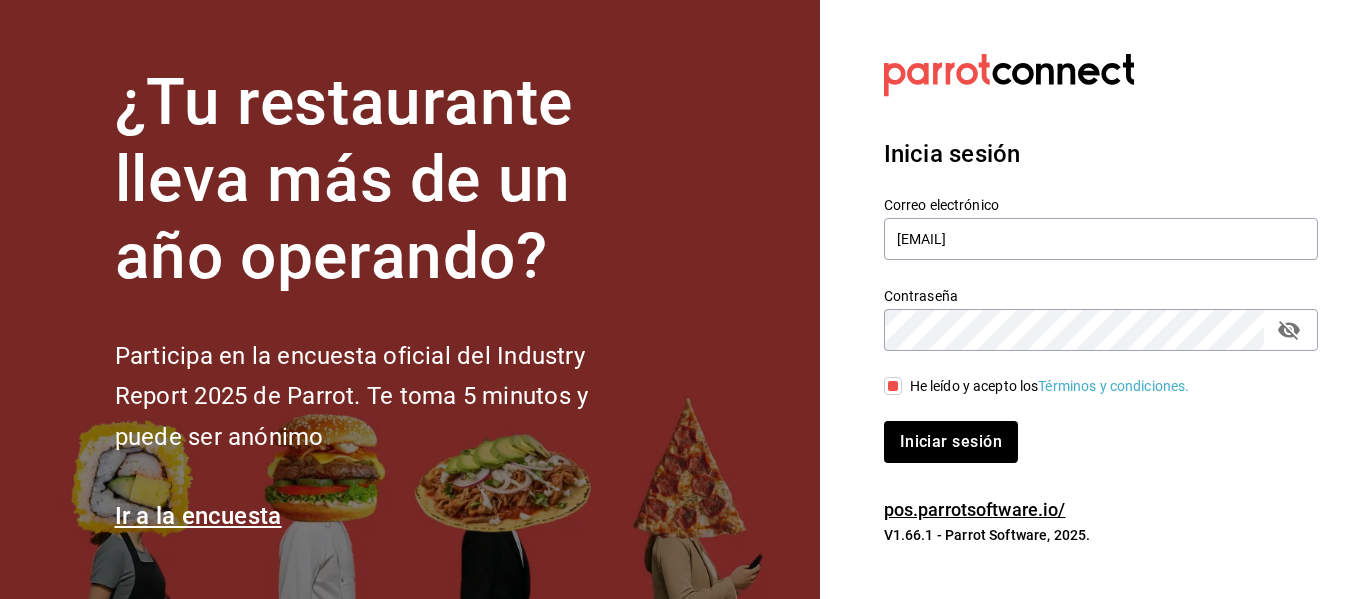 click on "Iniciar sesión" at bounding box center [1089, 430] 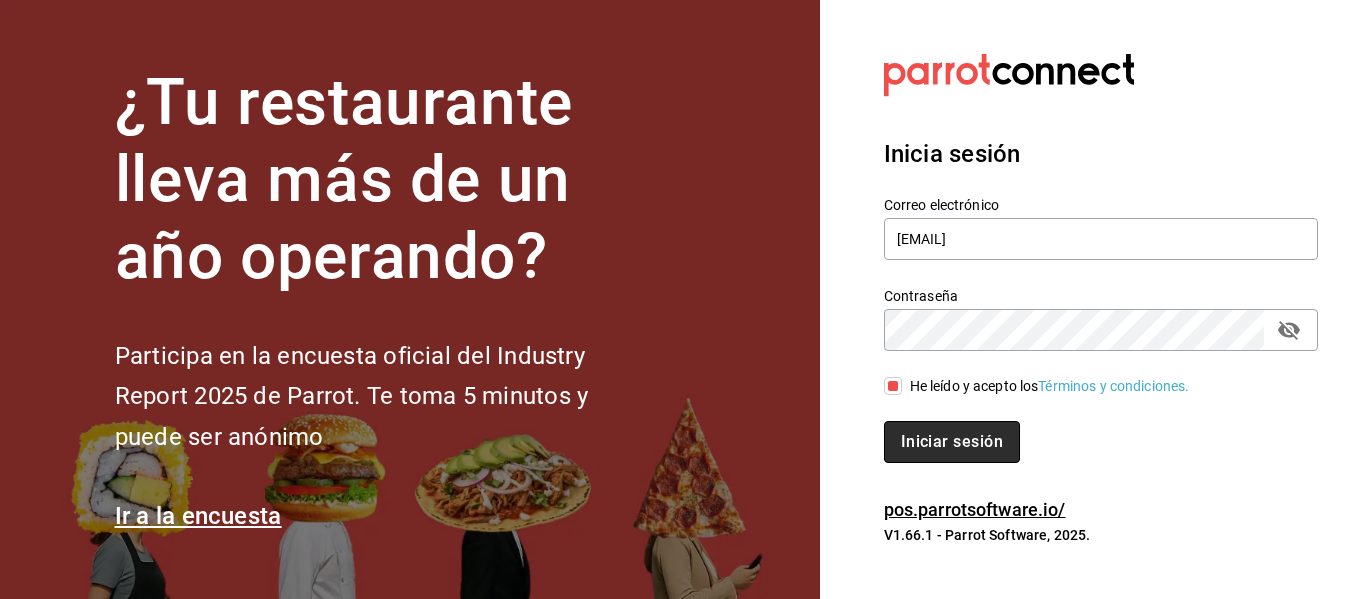 click on "Iniciar sesión" at bounding box center [952, 442] 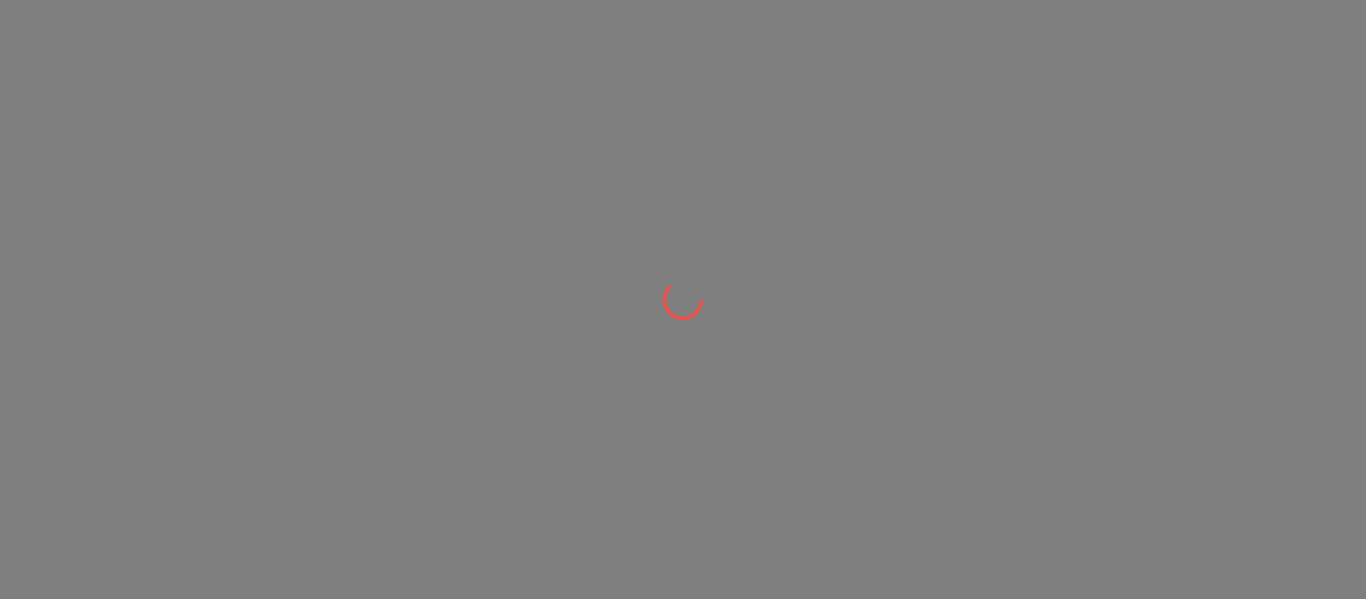scroll, scrollTop: 0, scrollLeft: 0, axis: both 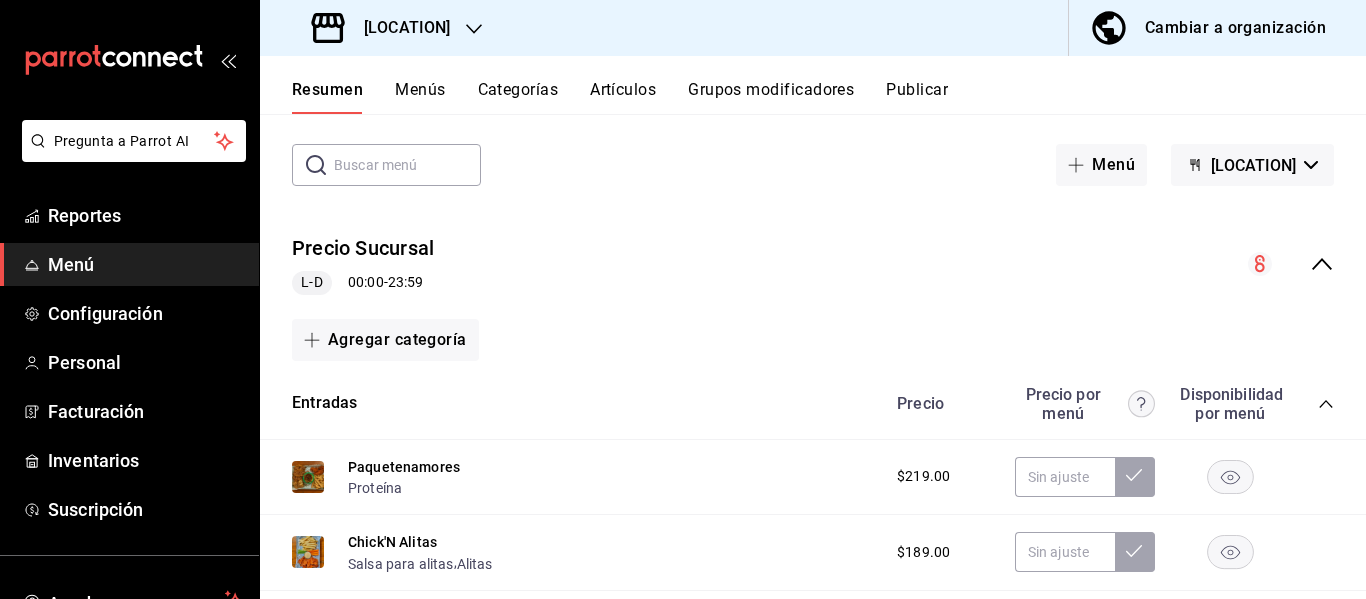 click 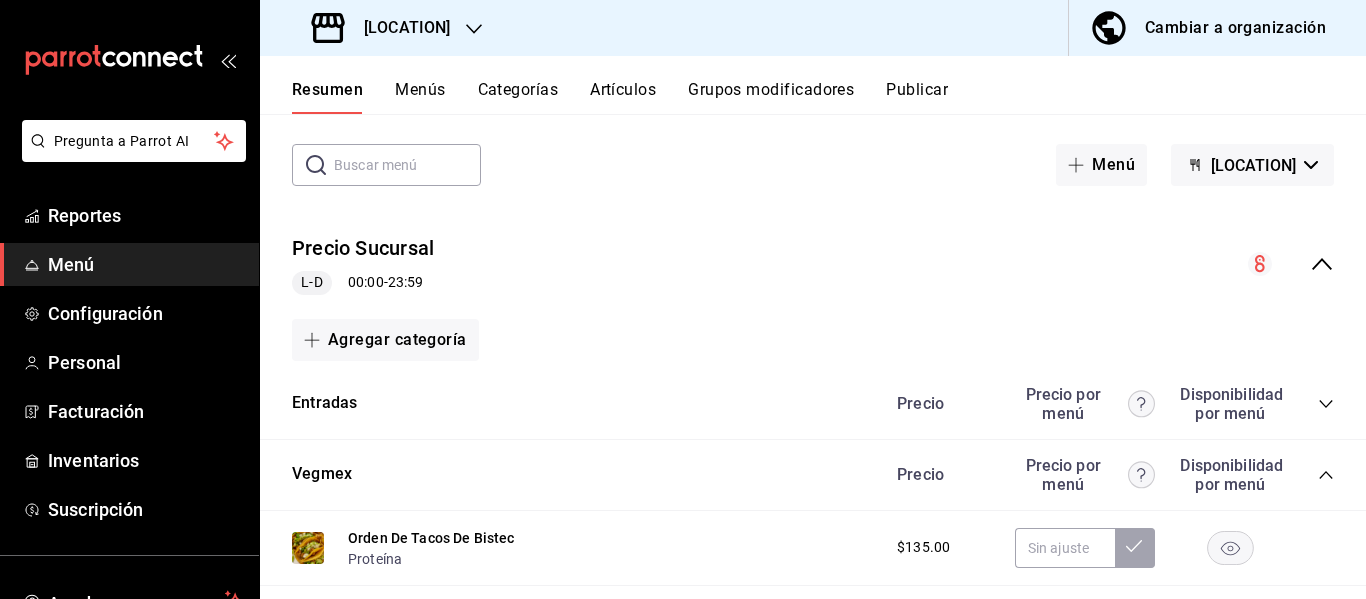 click on "Precio Precio por menú   Disponibilidad por menú" at bounding box center [1105, 475] 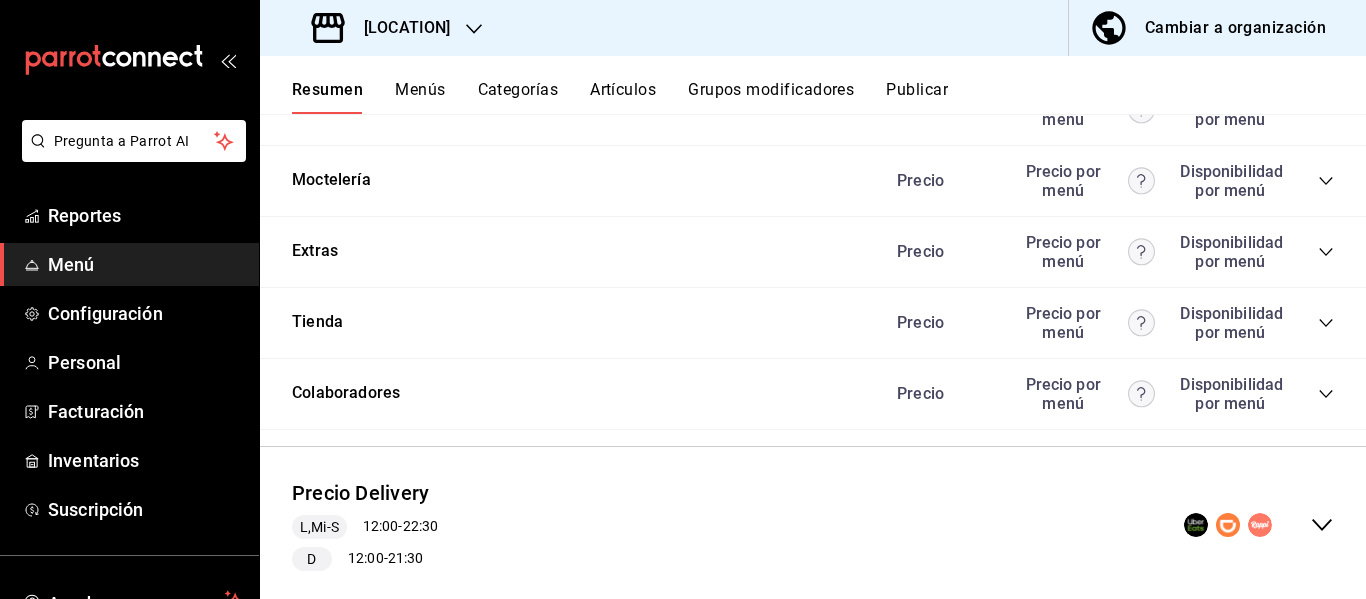 scroll, scrollTop: 0, scrollLeft: 0, axis: both 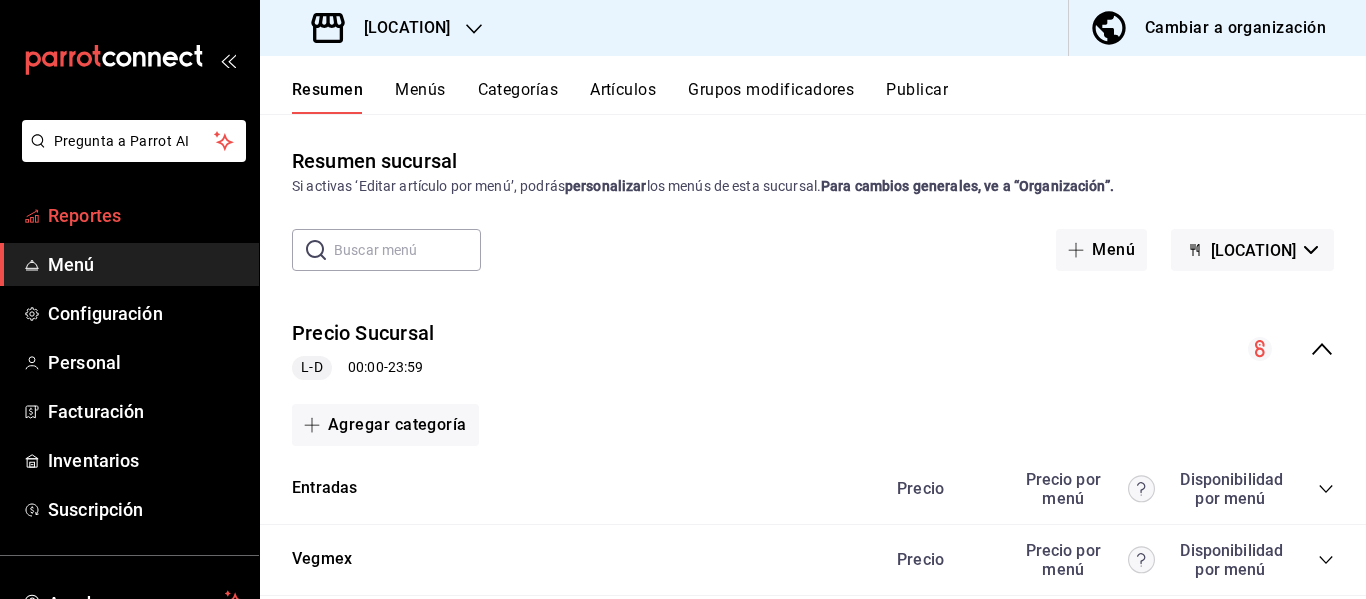 click on "Reportes" at bounding box center [145, 215] 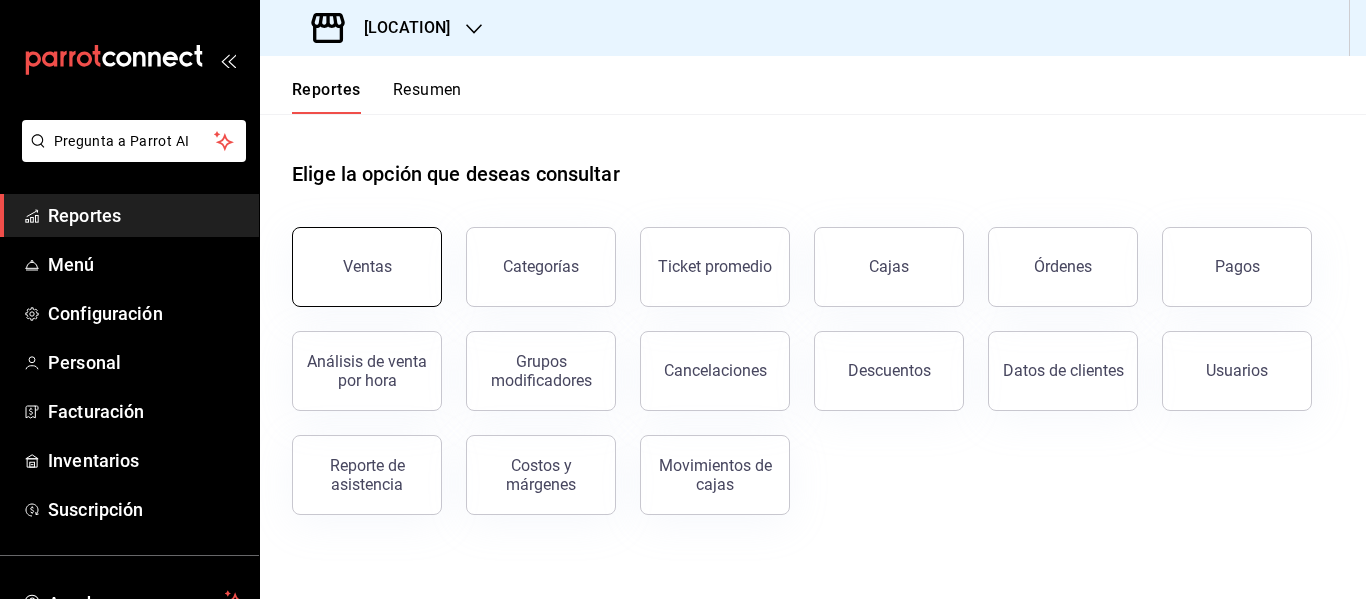 click on "Ventas" at bounding box center [367, 267] 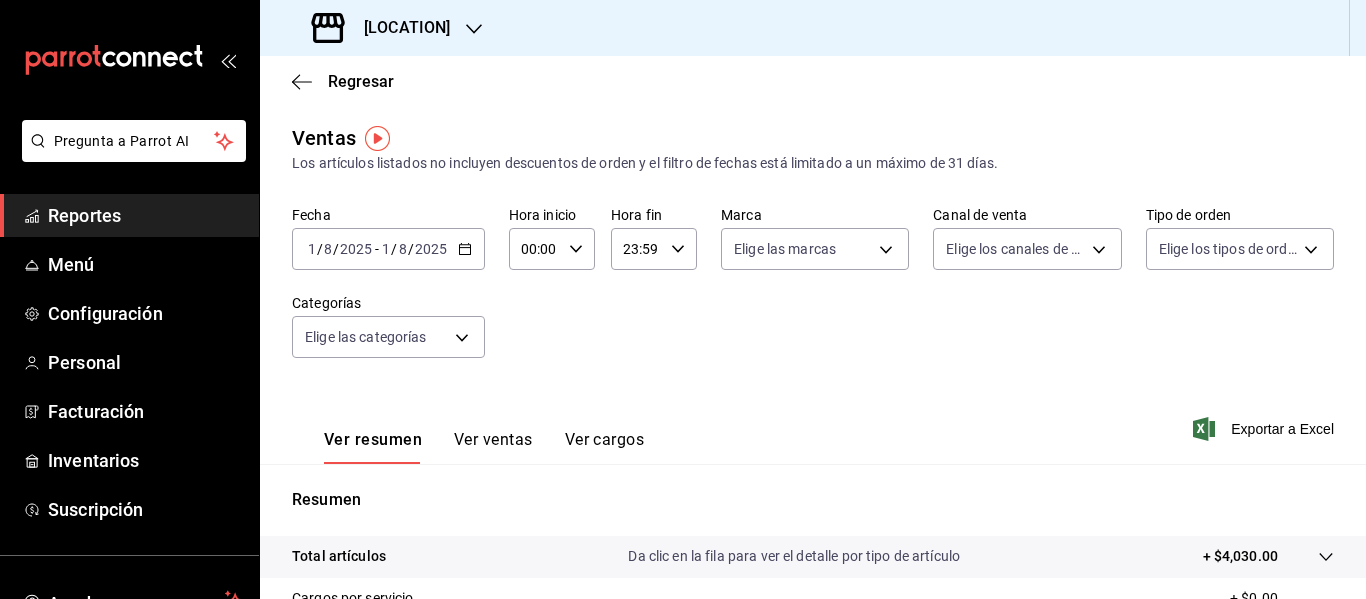 click on "-" at bounding box center (377, 249) 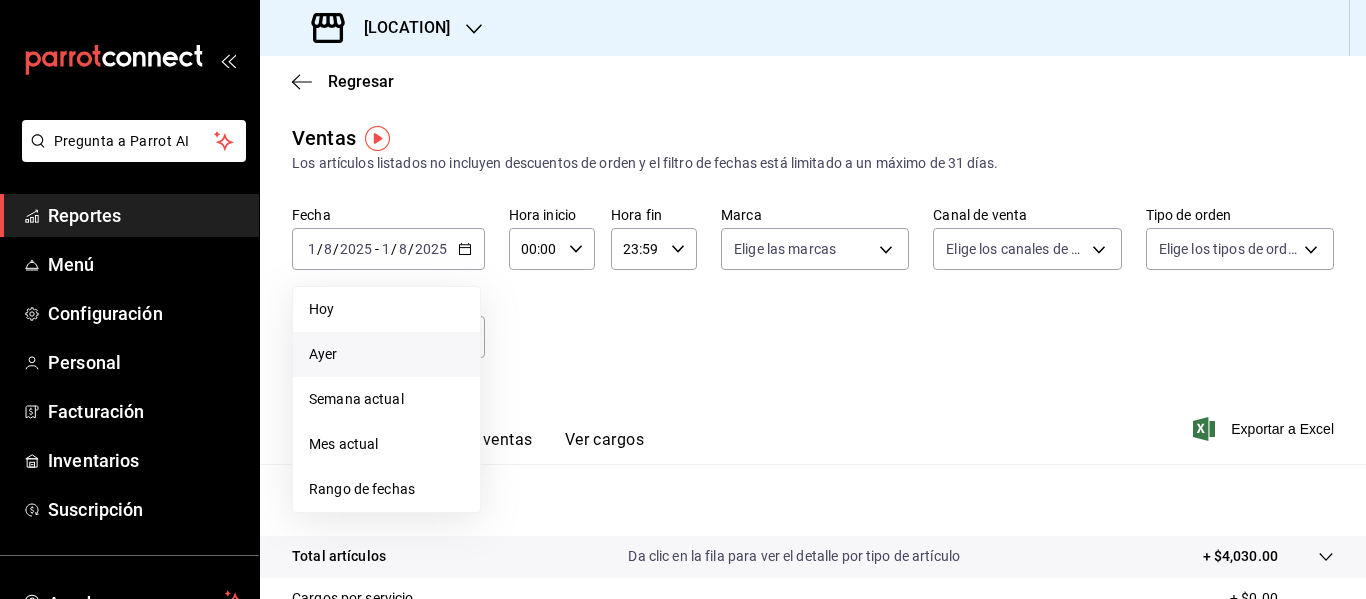 click on "Ayer" at bounding box center [386, 354] 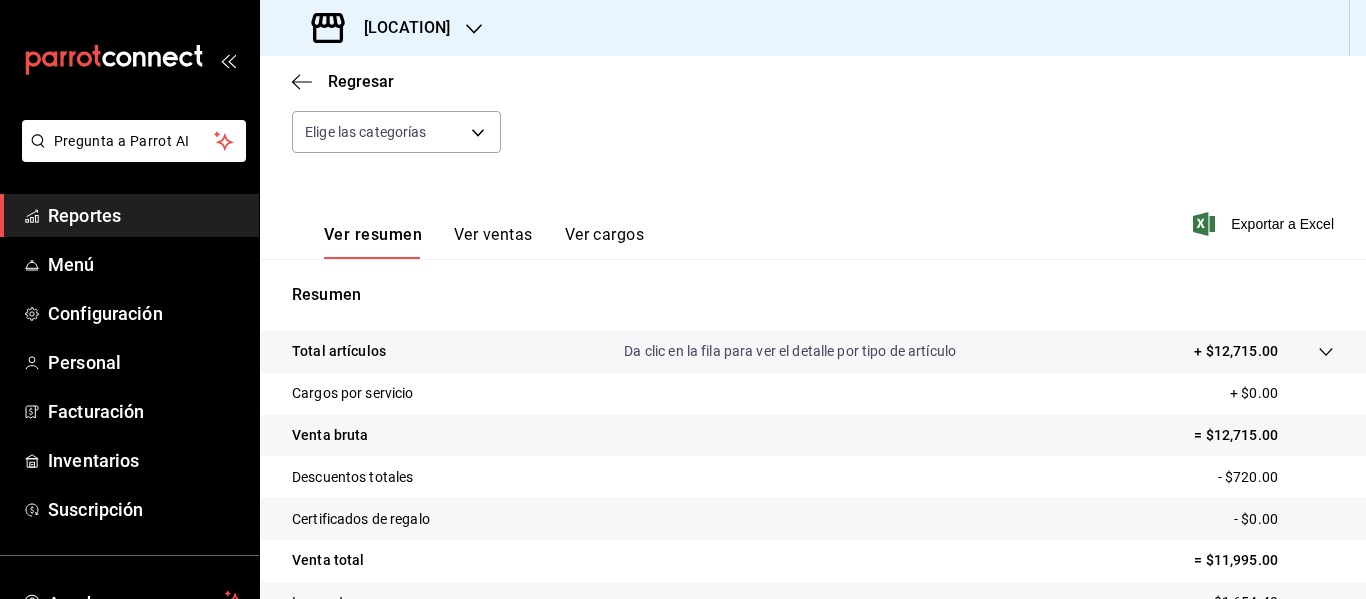 scroll, scrollTop: 208, scrollLeft: 0, axis: vertical 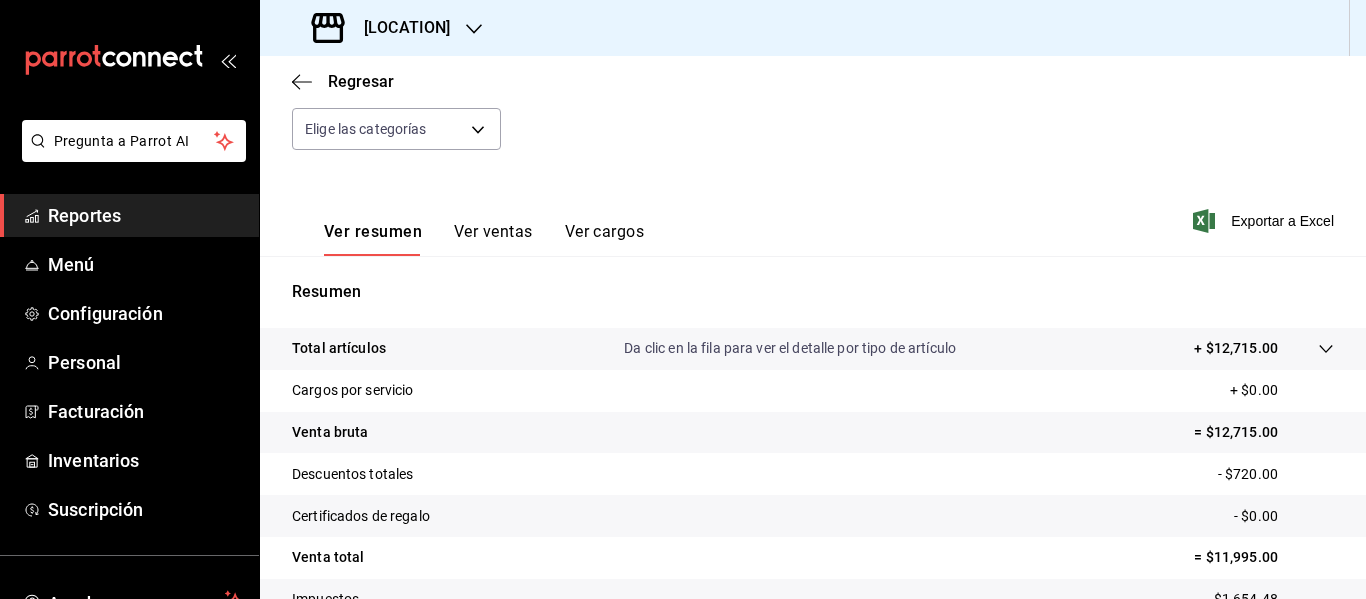 click on "Ver ventas" at bounding box center [493, 239] 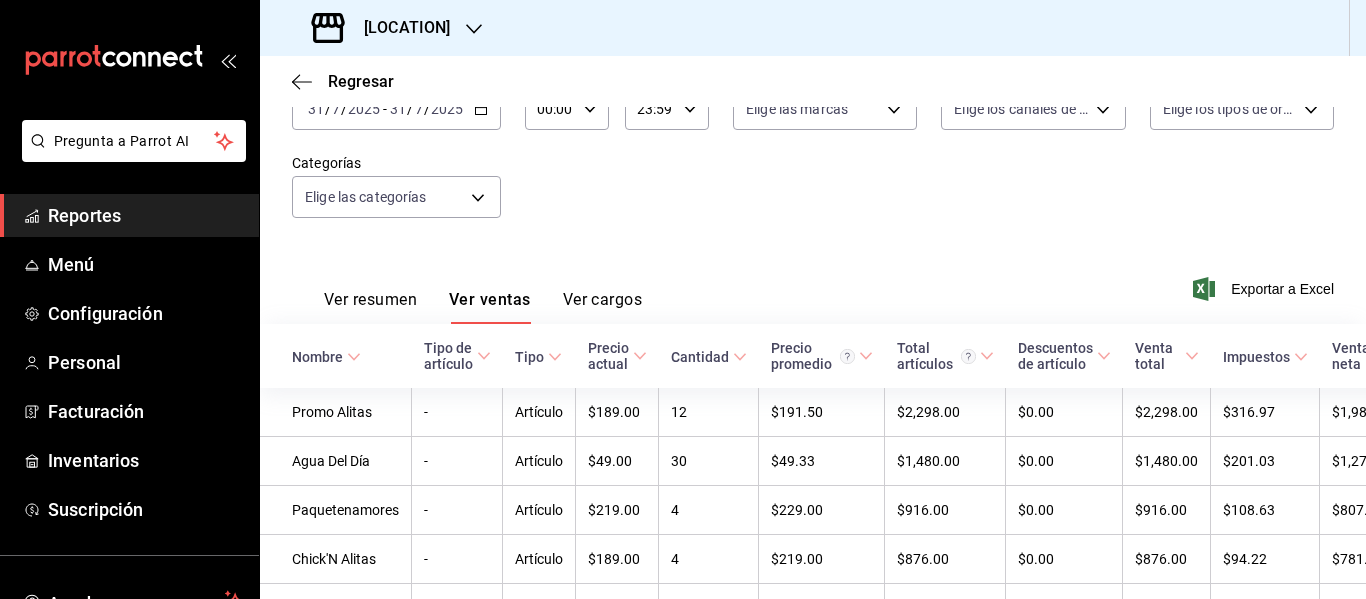 scroll, scrollTop: 208, scrollLeft: 0, axis: vertical 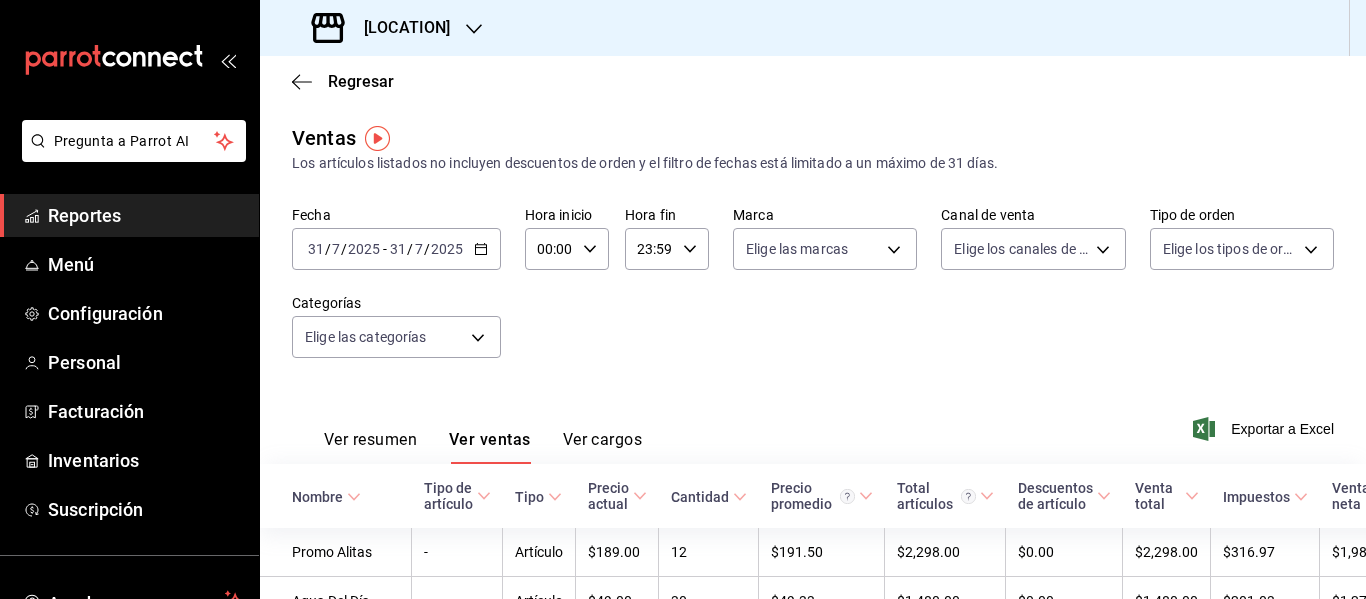 click on "[LOCATION]" at bounding box center (399, 28) 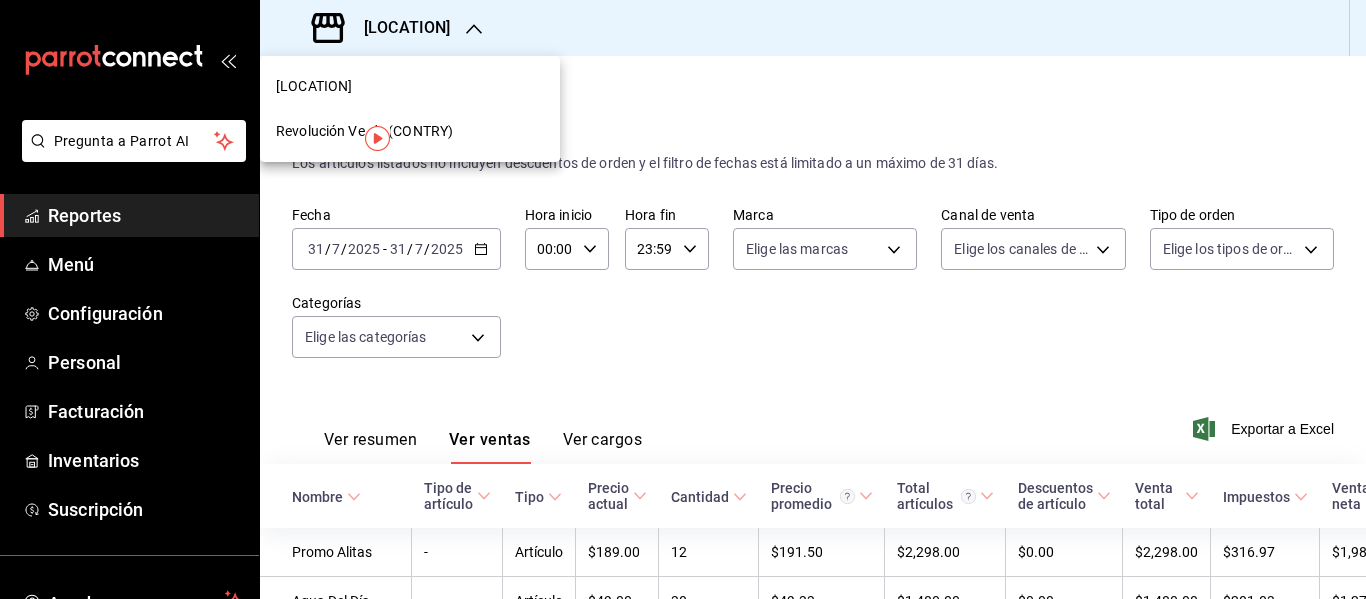 click on "Revolución Verde (CONTRY)" at bounding box center [410, 131] 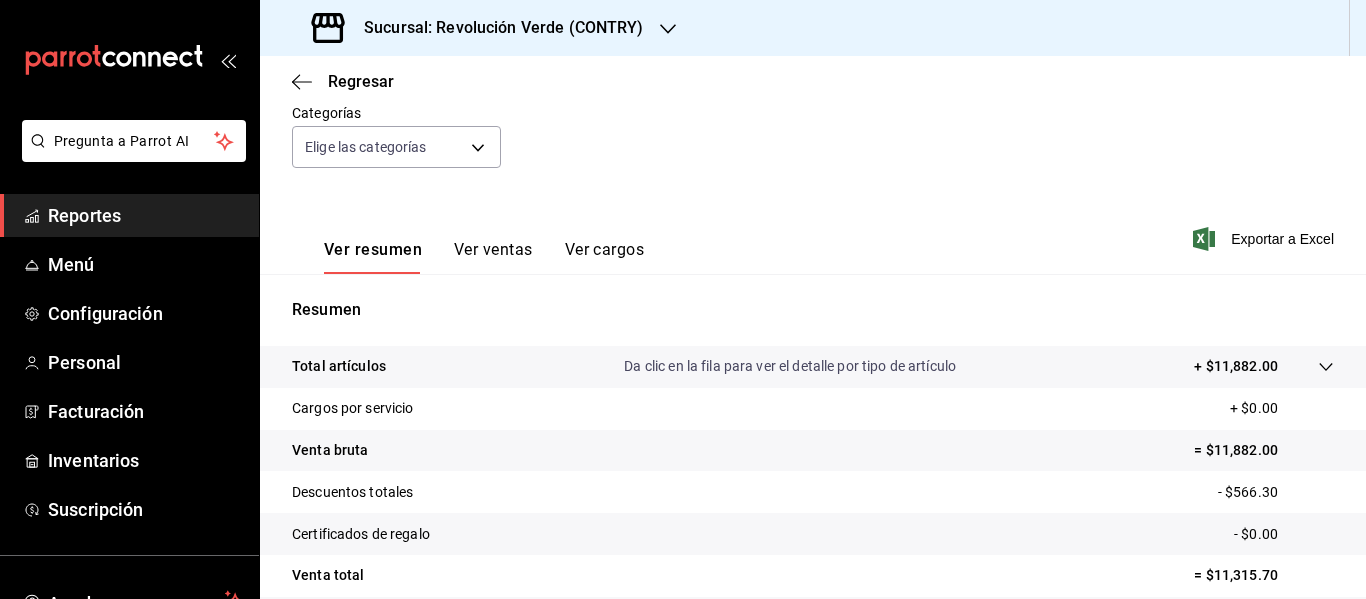 scroll, scrollTop: 194, scrollLeft: 0, axis: vertical 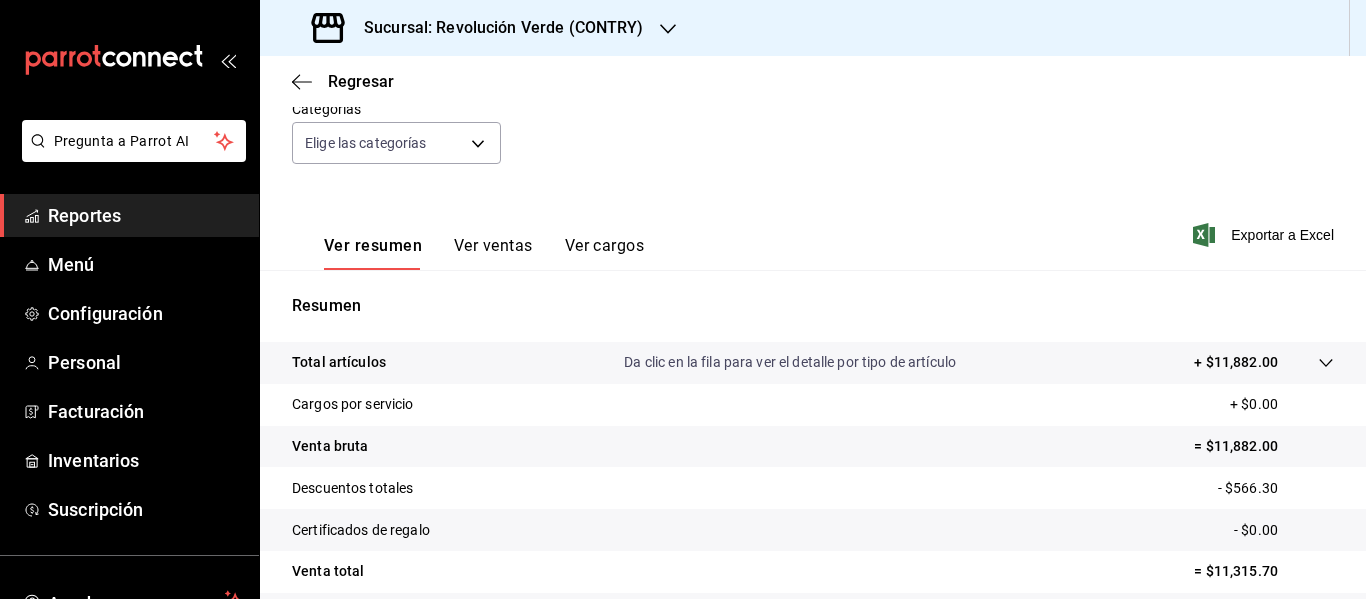 click on "Ver ventas" at bounding box center [493, 253] 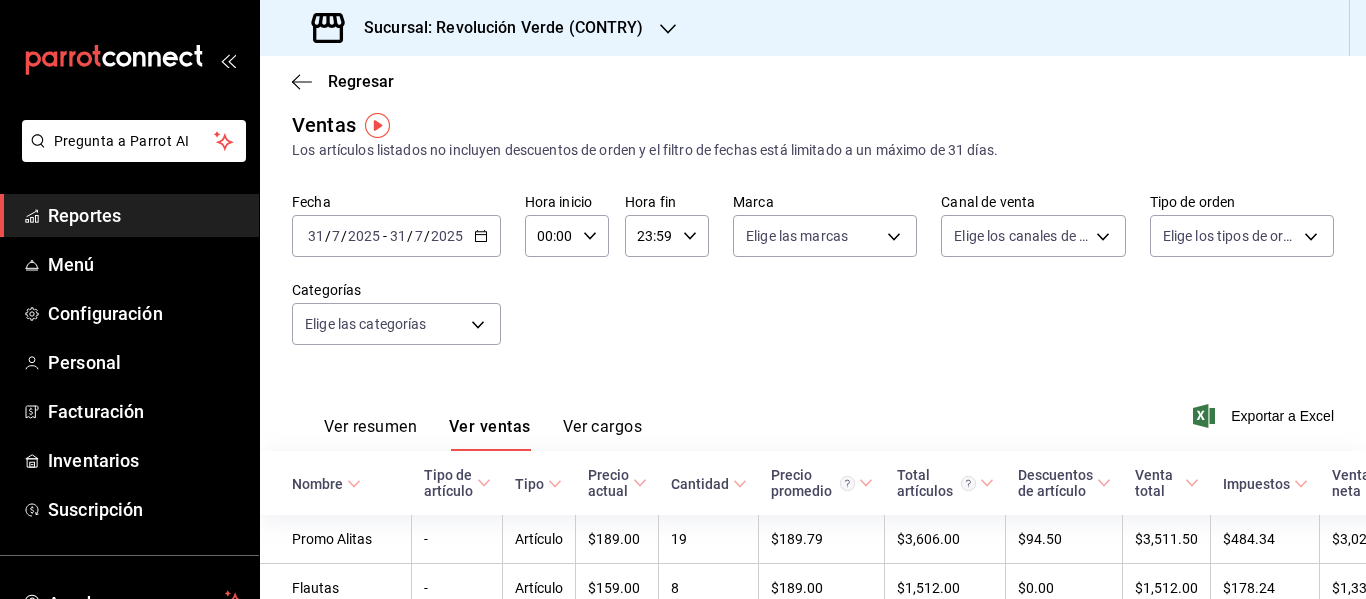 scroll, scrollTop: 0, scrollLeft: 0, axis: both 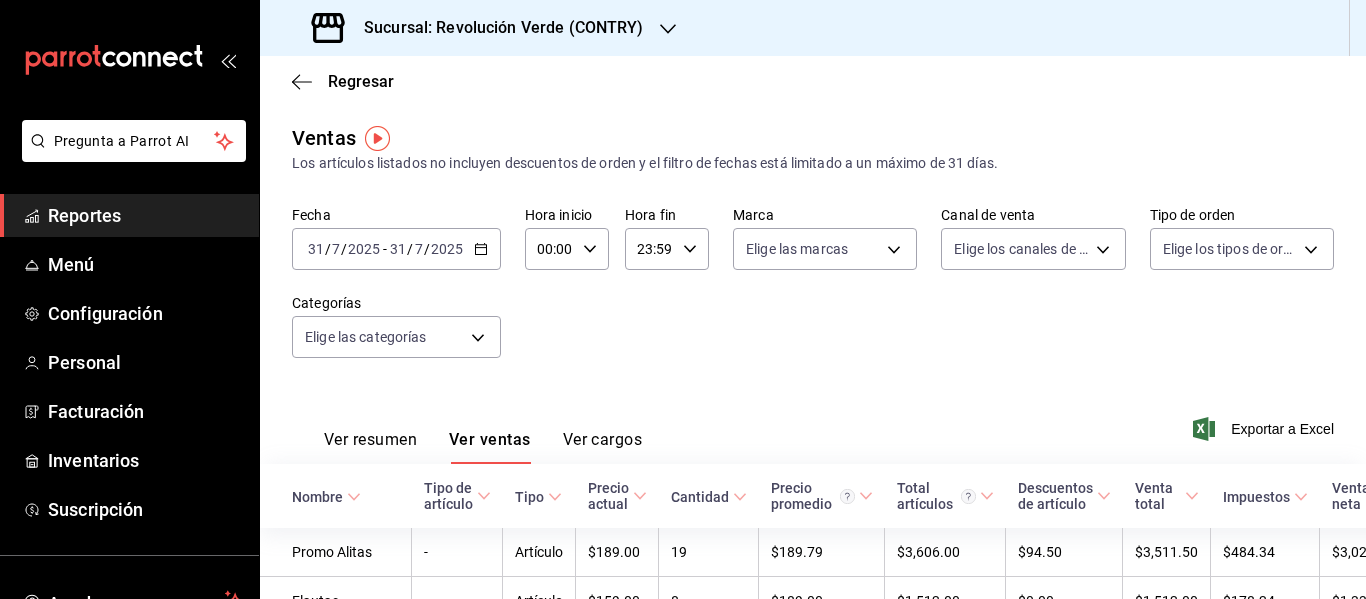 click on "2025-07-31 31 / 7 / 2025 - 2025-07-31 31 / 7 / 2025" at bounding box center (396, 249) 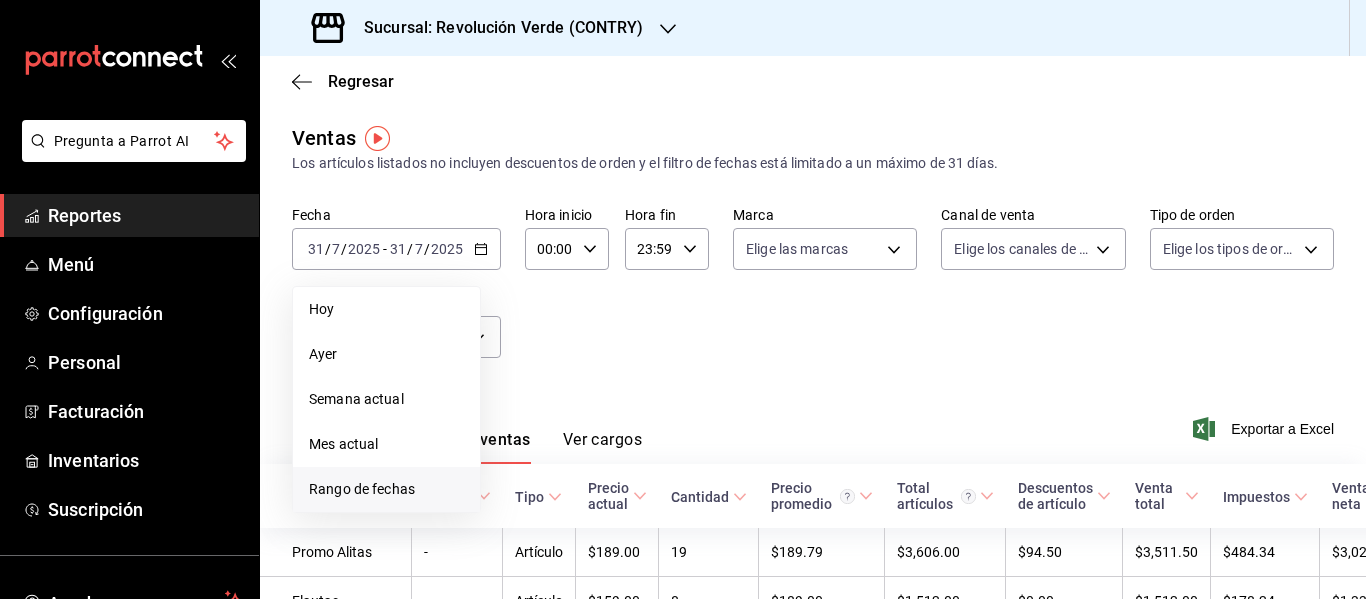 click on "Rango de fechas" at bounding box center [386, 489] 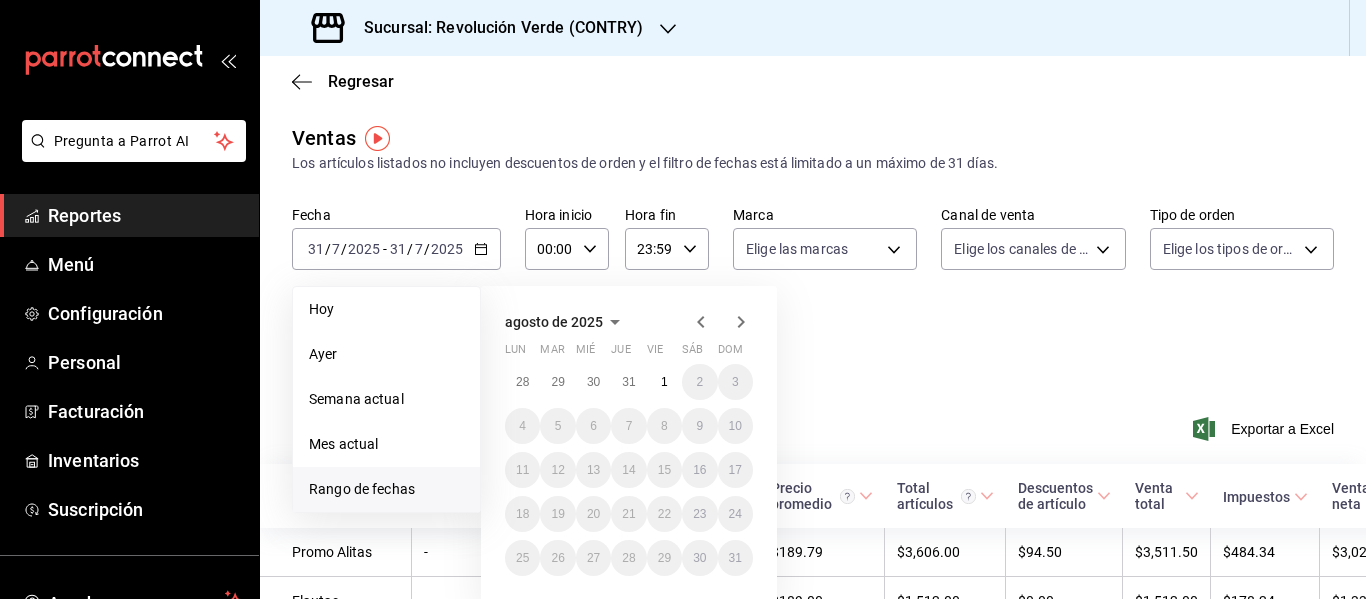 click 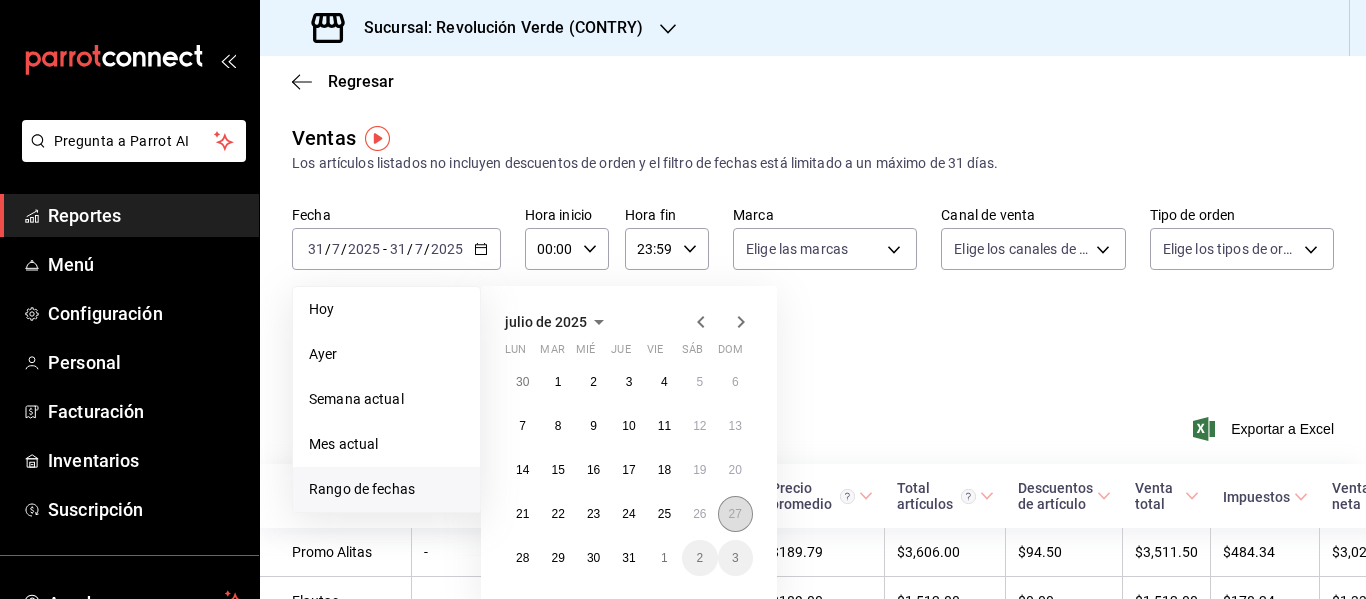click on "27" at bounding box center [735, 514] 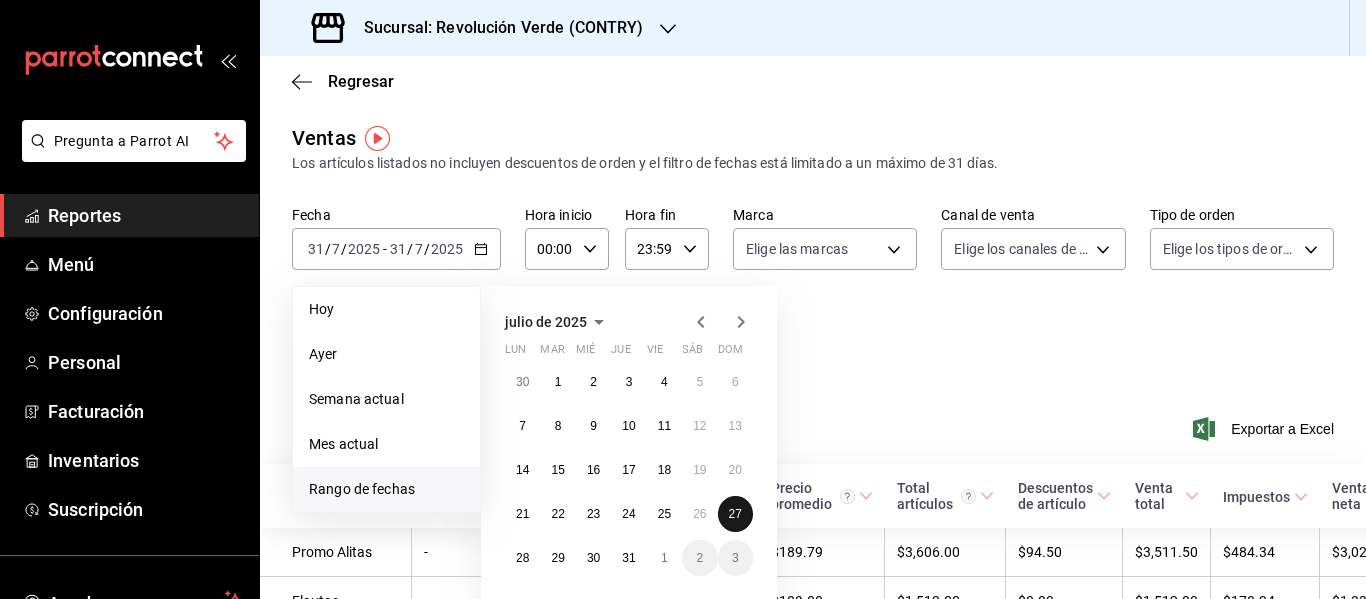 click on "27" at bounding box center (735, 514) 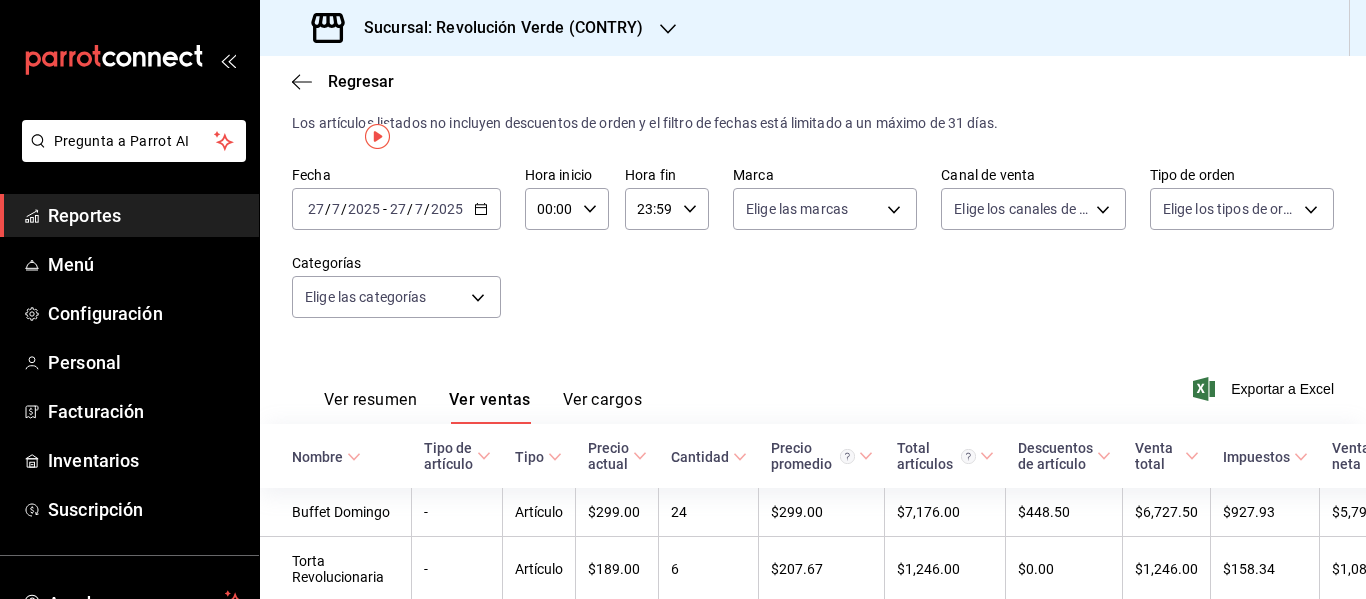 scroll, scrollTop: 0, scrollLeft: 0, axis: both 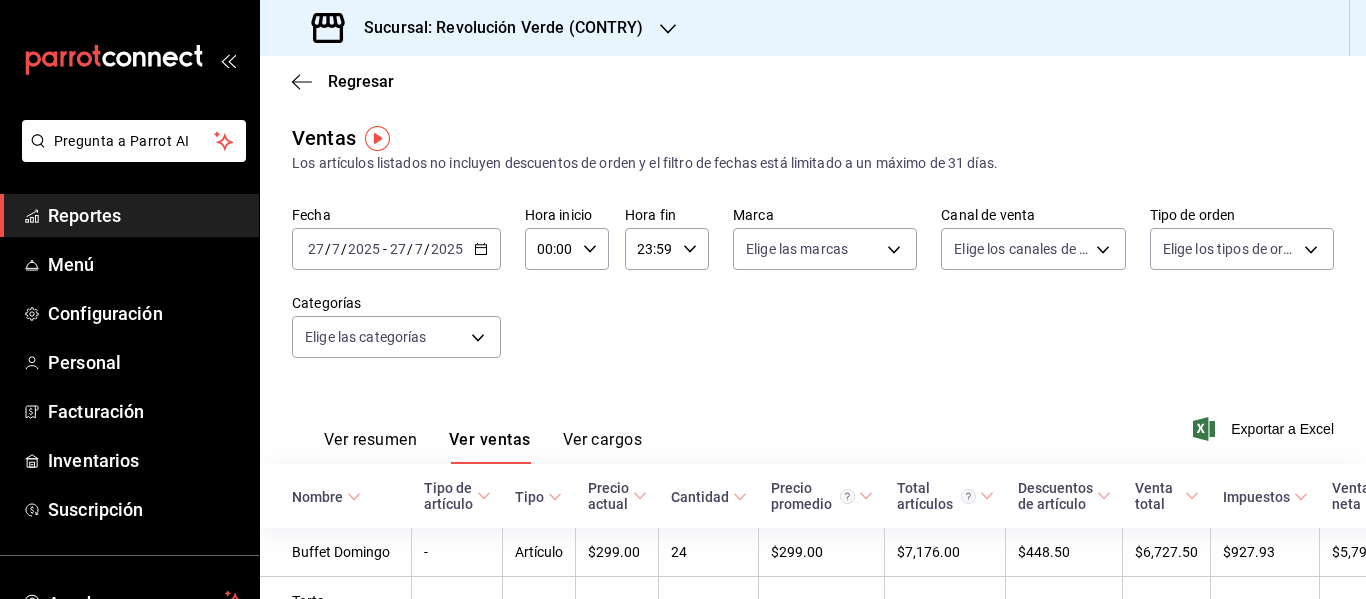 click on "[DATE] [NUMBER] / [NUMBER] / [YEAR] - [DATE] [NUMBER] / [NUMBER] / [YEAR]" at bounding box center [396, 249] 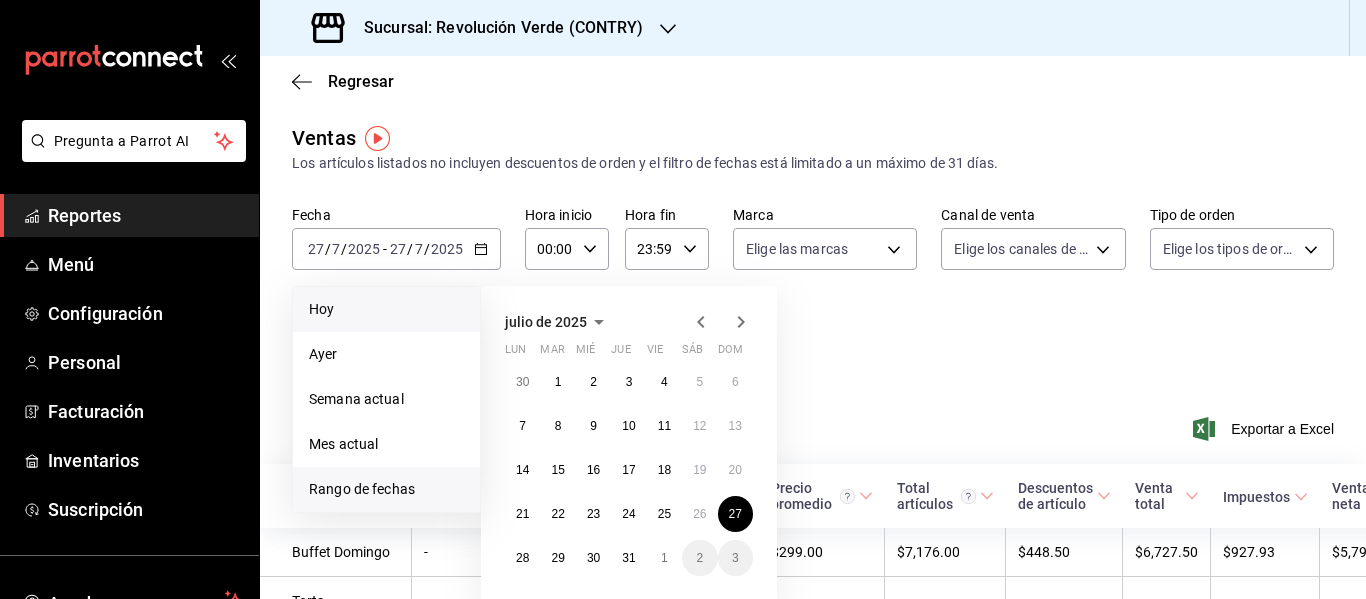 click on "Hoy" at bounding box center [386, 309] 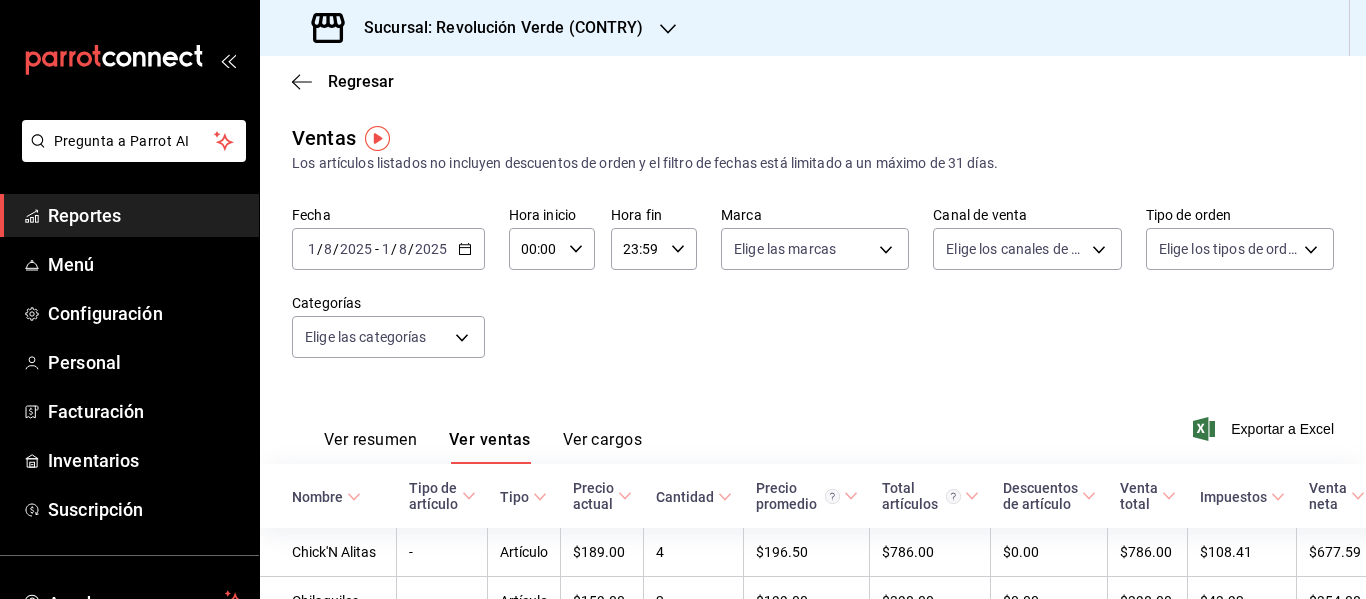 click on "Ver resumen Ver ventas Ver cargos" at bounding box center (467, 435) 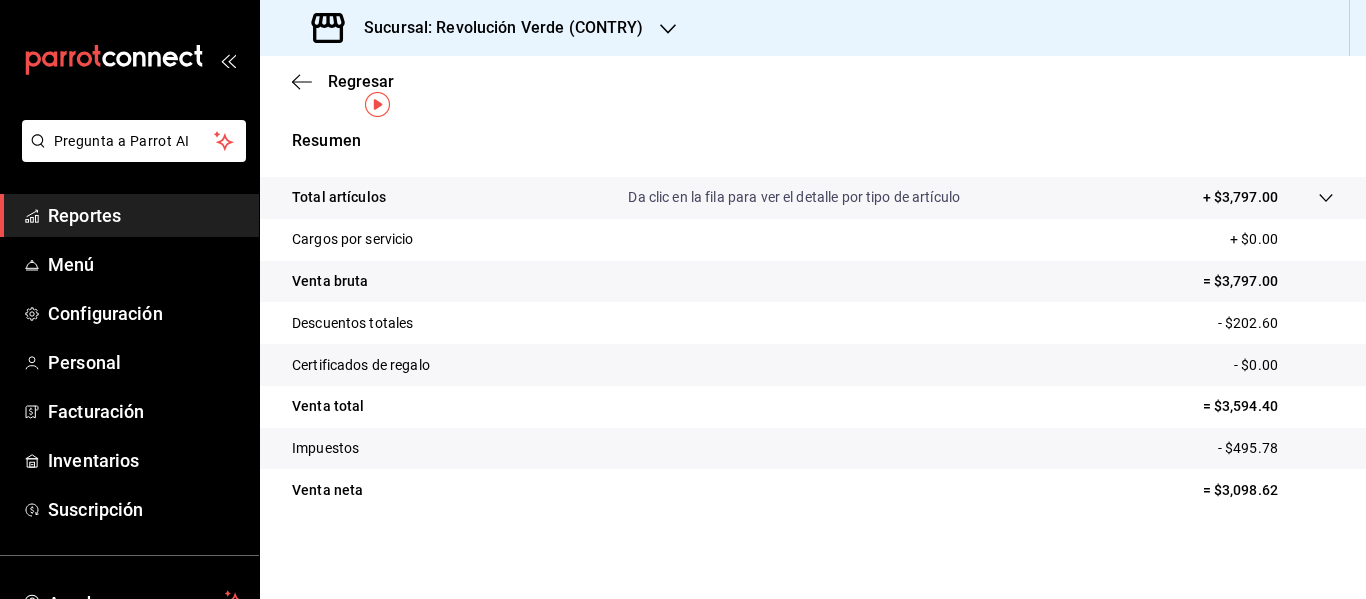 scroll, scrollTop: 0, scrollLeft: 0, axis: both 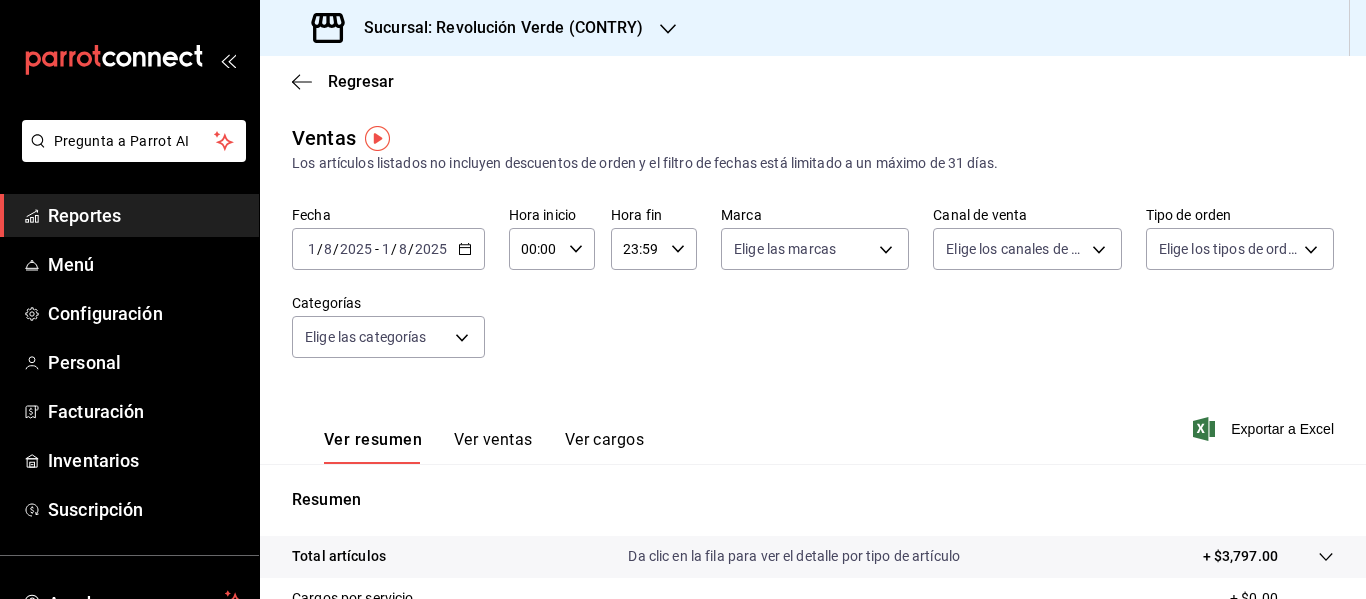 click on "Sucursal: Revolución Verde (CONTRY)" at bounding box center [496, 28] 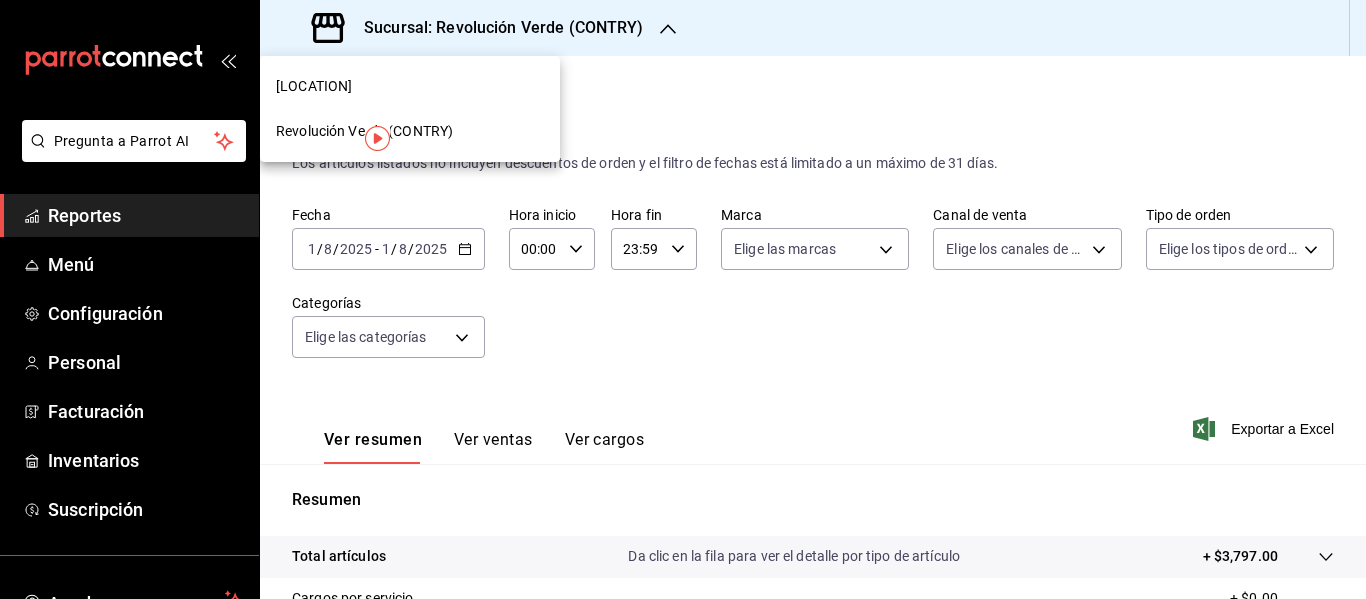 click on "[LOCATION]" at bounding box center (410, 86) 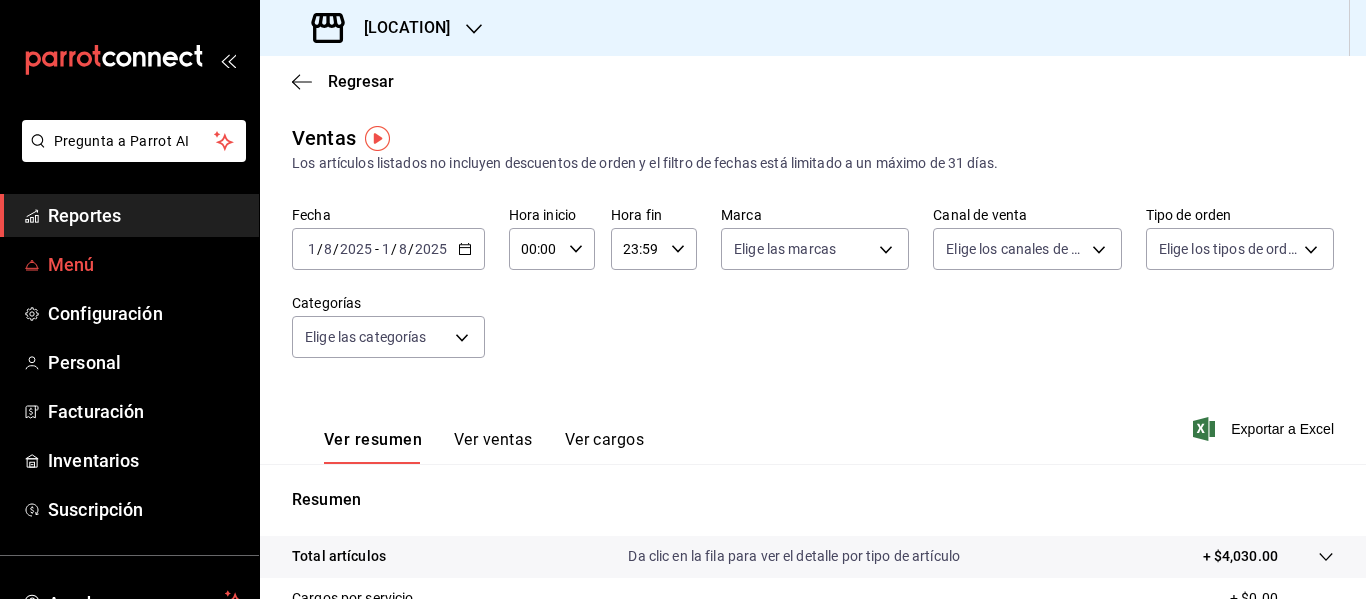 click on "Menú" at bounding box center (145, 264) 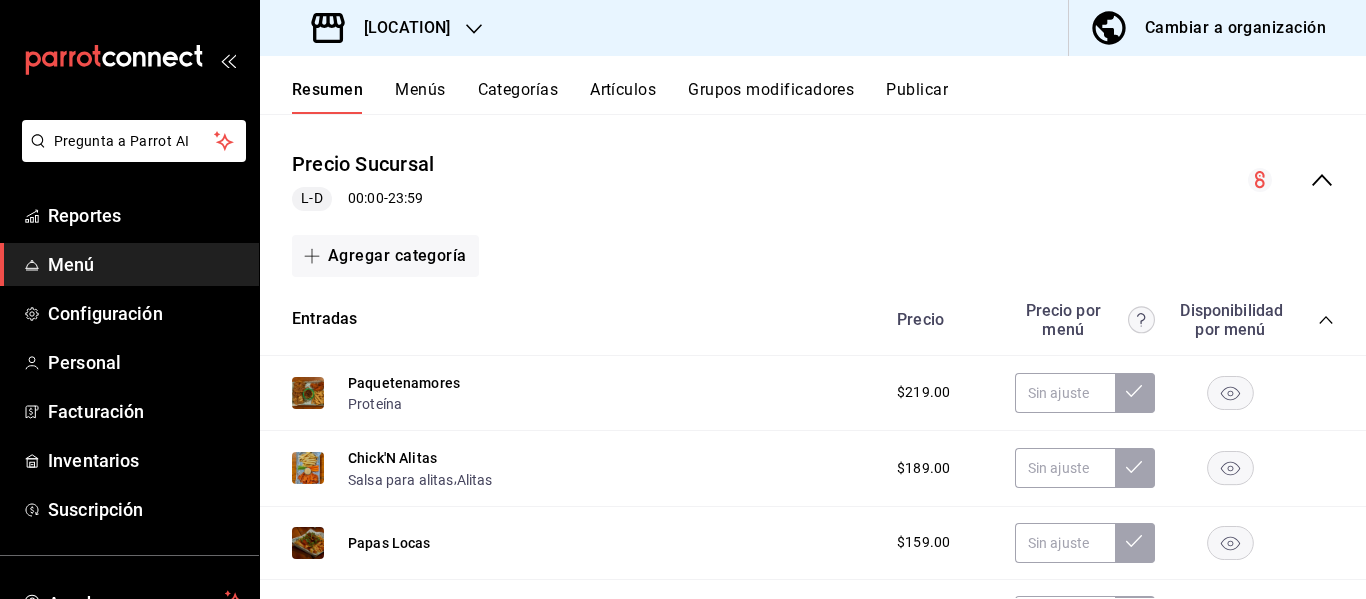 scroll, scrollTop: 226, scrollLeft: 0, axis: vertical 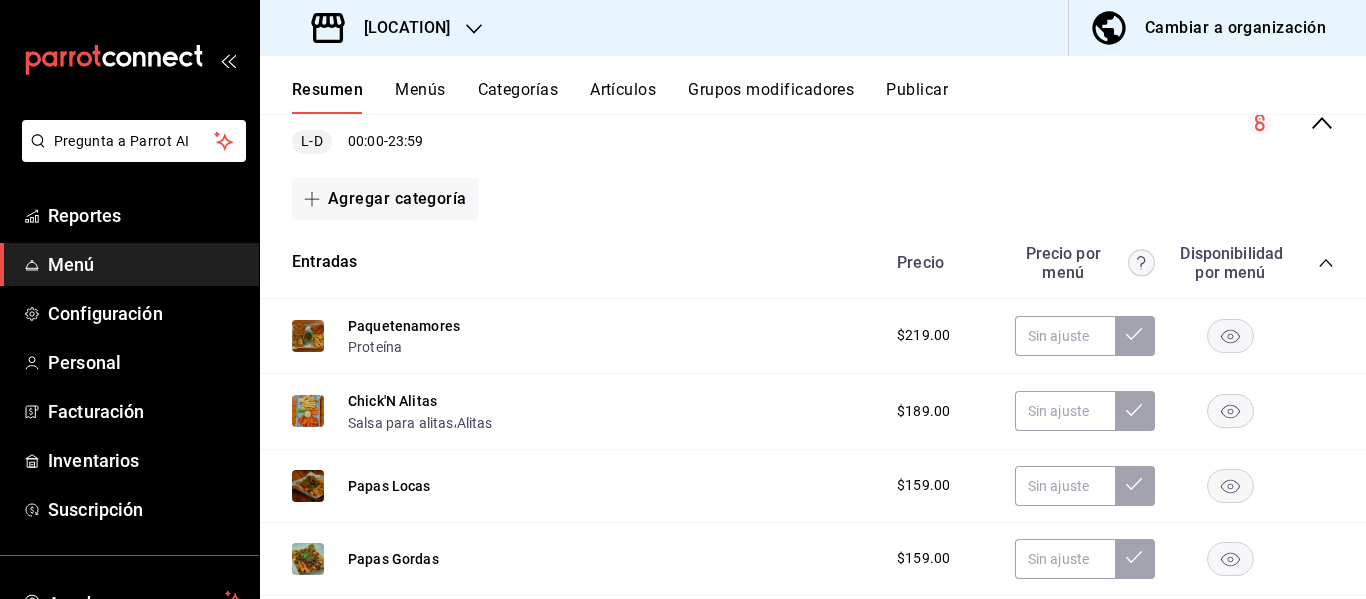 click on "Entradas Precio Precio por menú   Disponibilidad por menú" at bounding box center [813, 263] 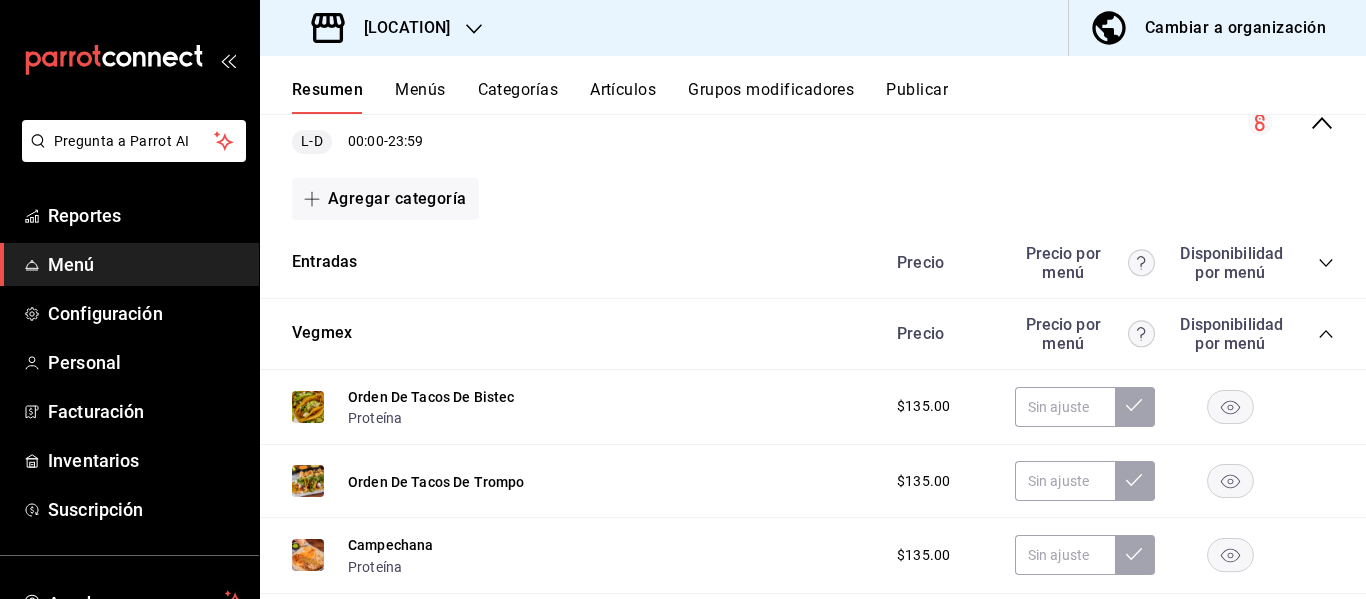 click on "Cambiar a organización" at bounding box center (1235, 28) 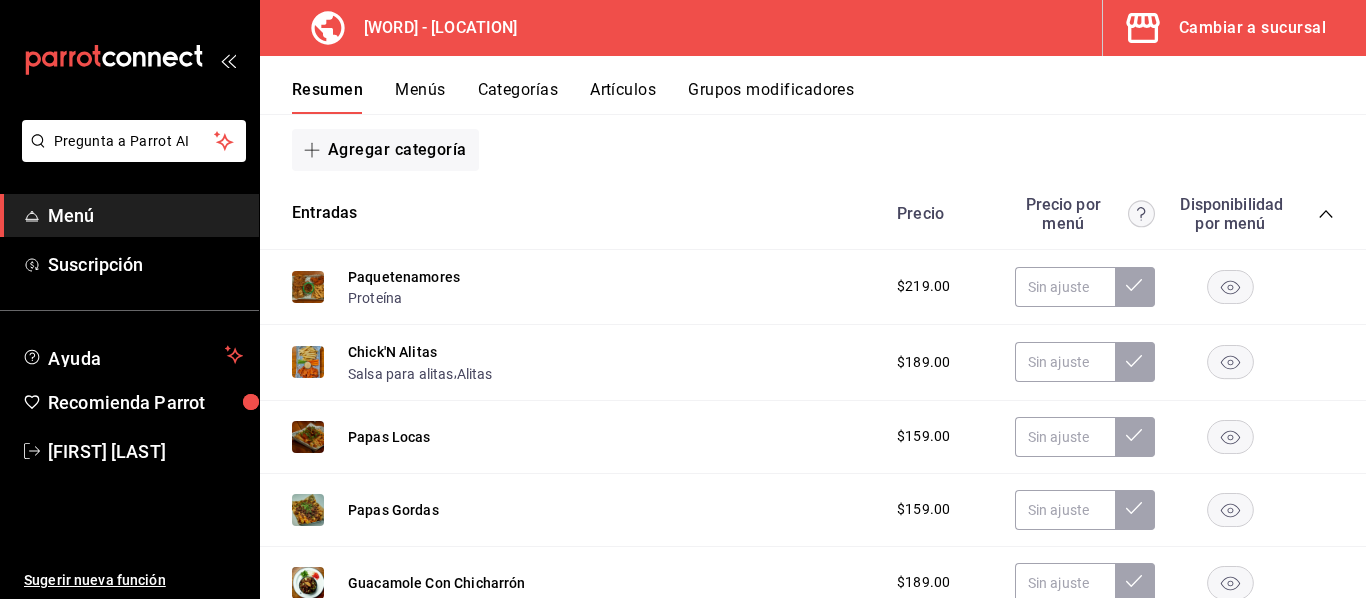 scroll, scrollTop: 247, scrollLeft: 0, axis: vertical 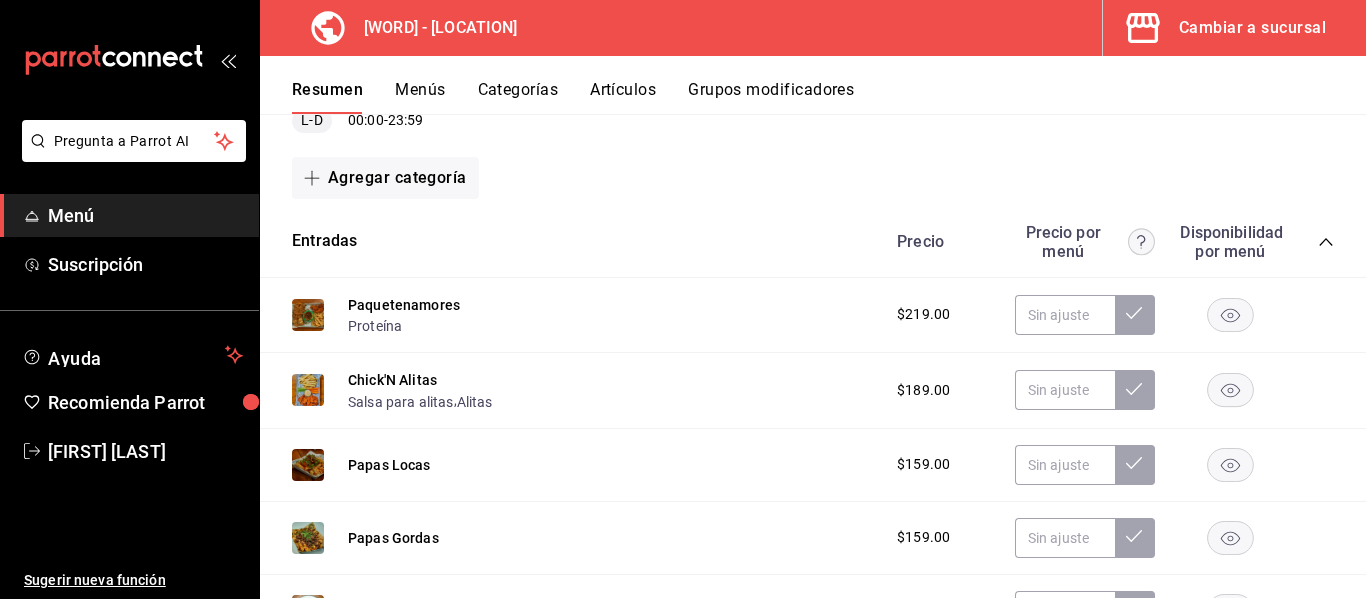 click 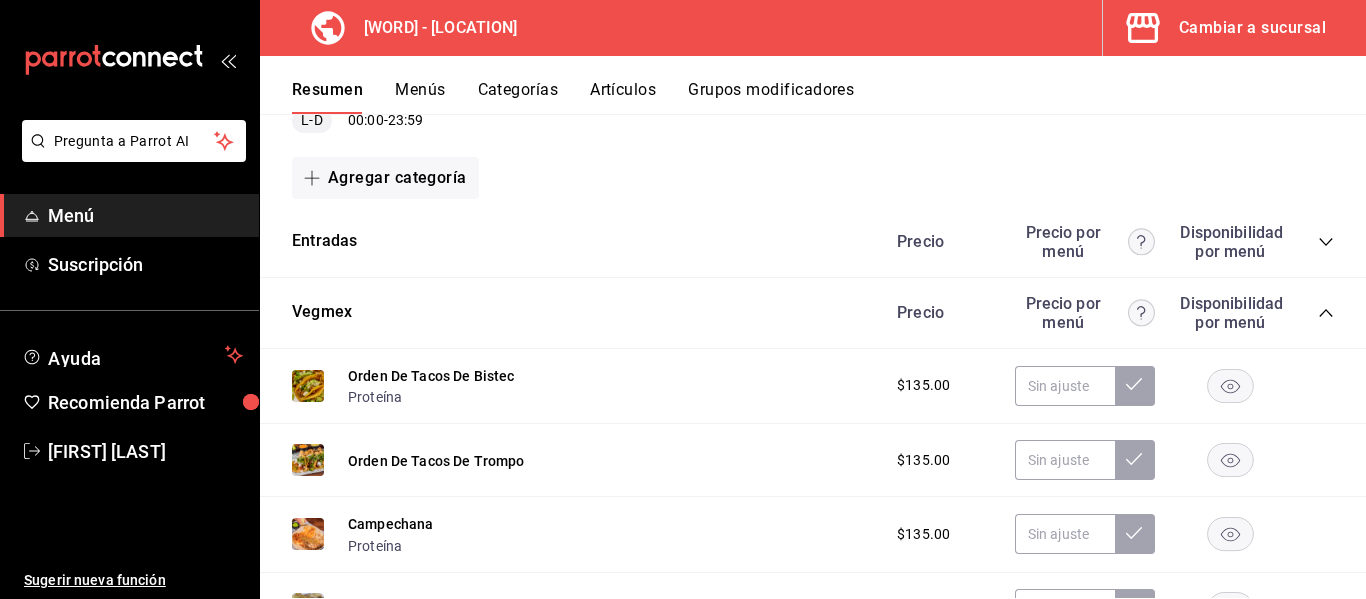 click 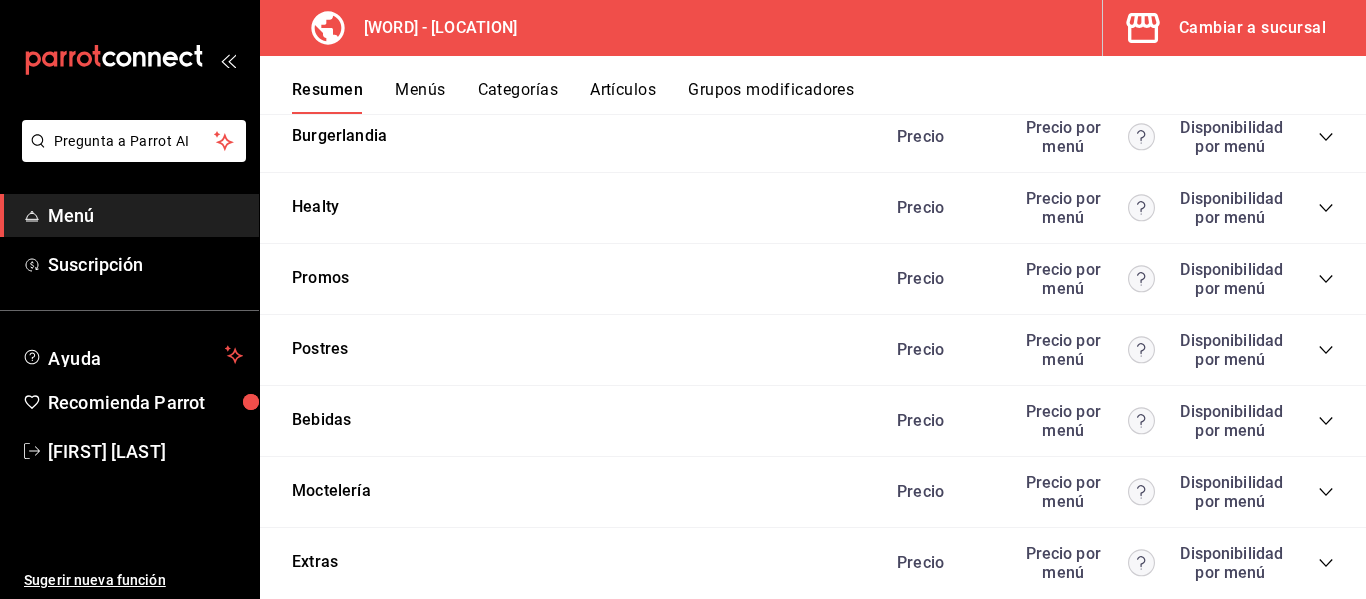 scroll, scrollTop: 506, scrollLeft: 0, axis: vertical 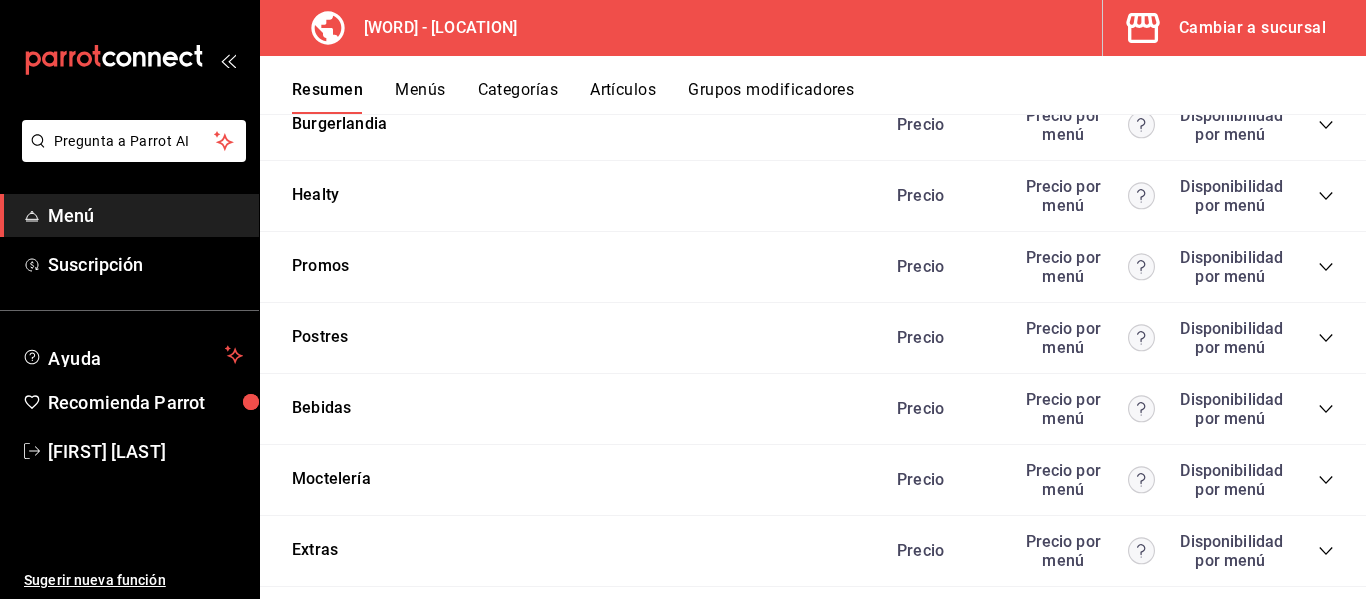 click 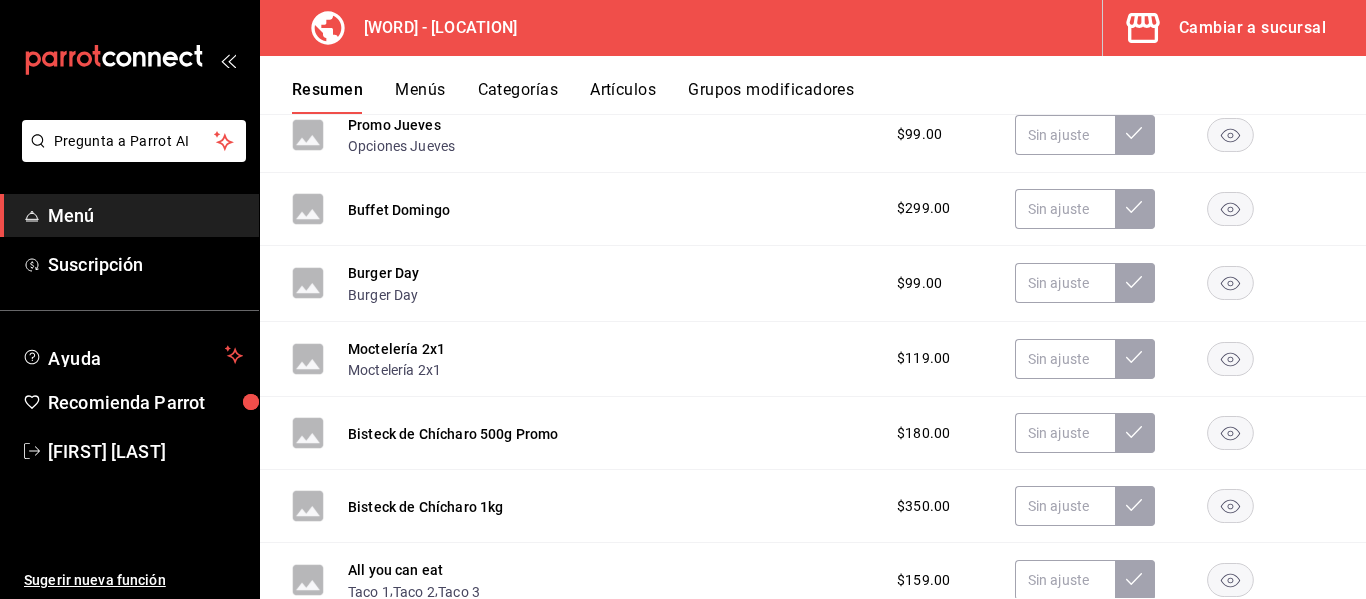 scroll, scrollTop: 948, scrollLeft: 0, axis: vertical 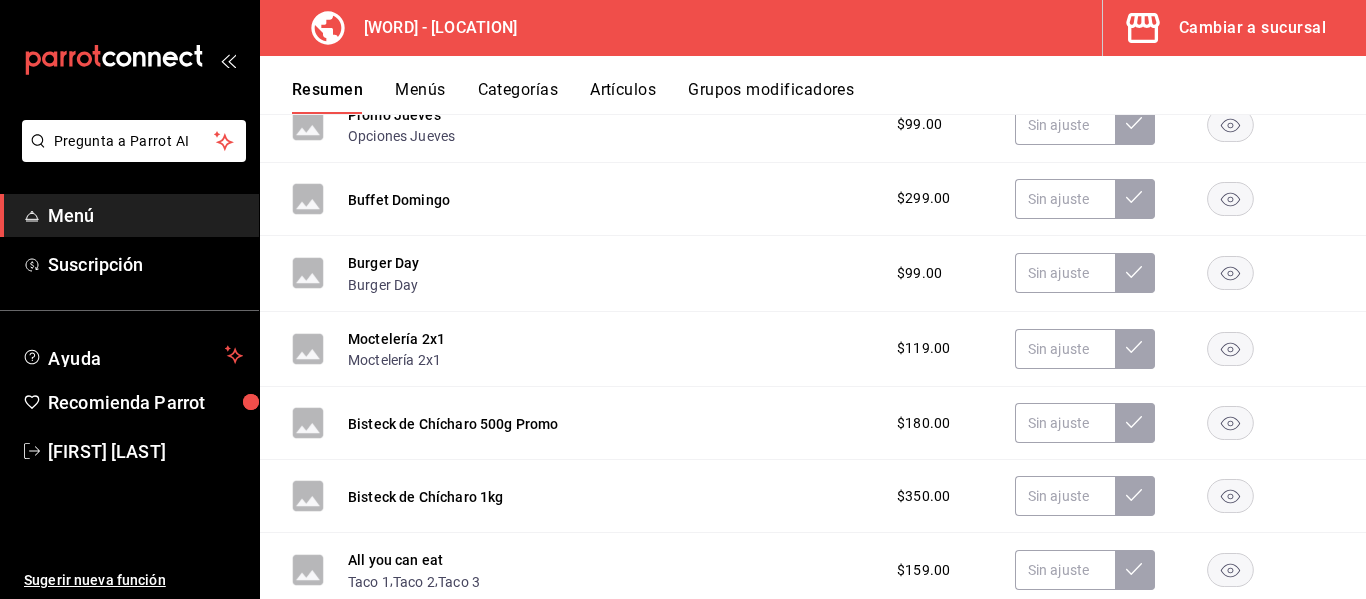 click 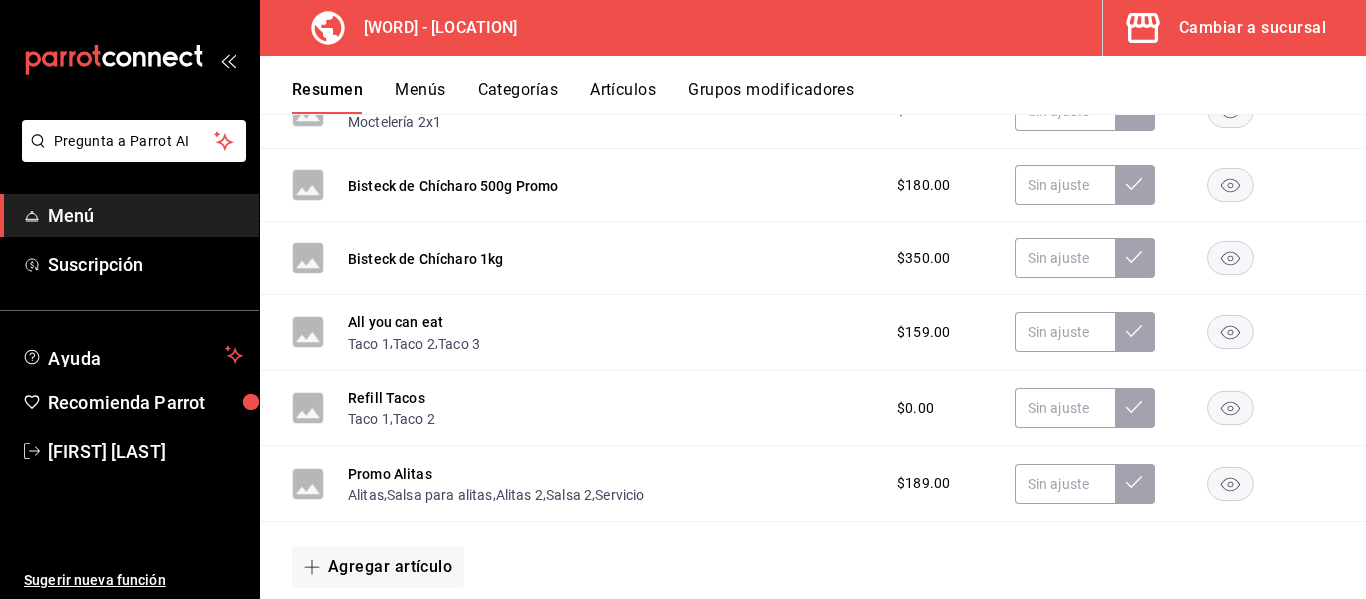 scroll, scrollTop: 1192, scrollLeft: 0, axis: vertical 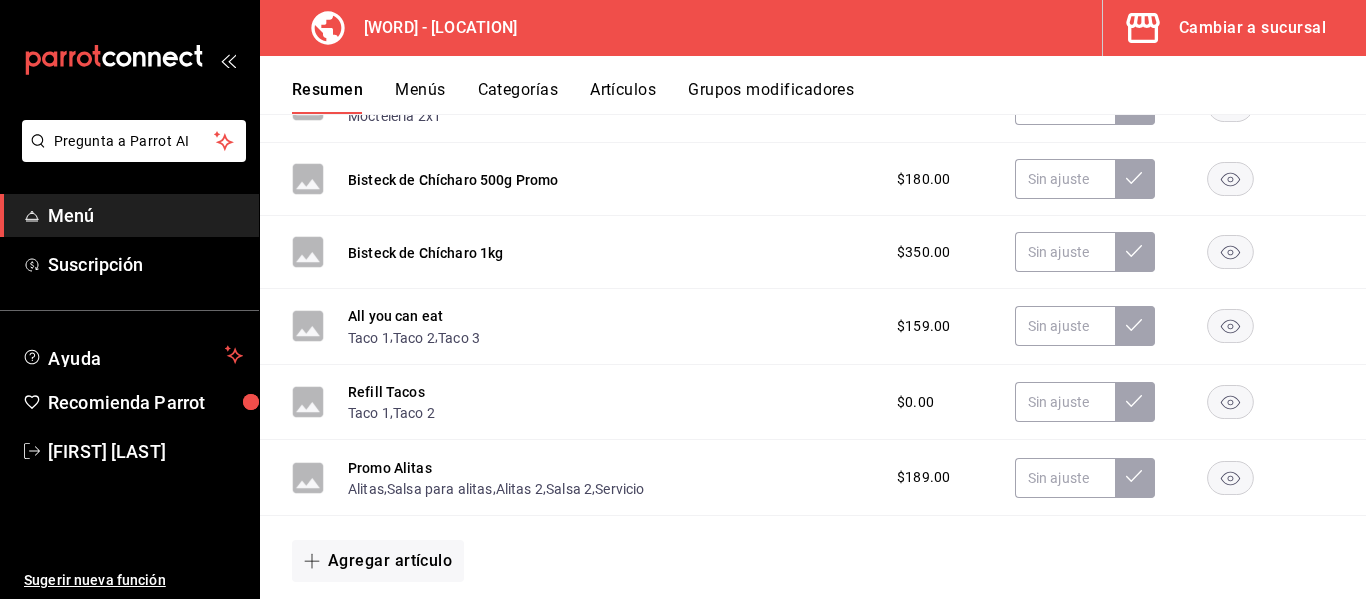 click 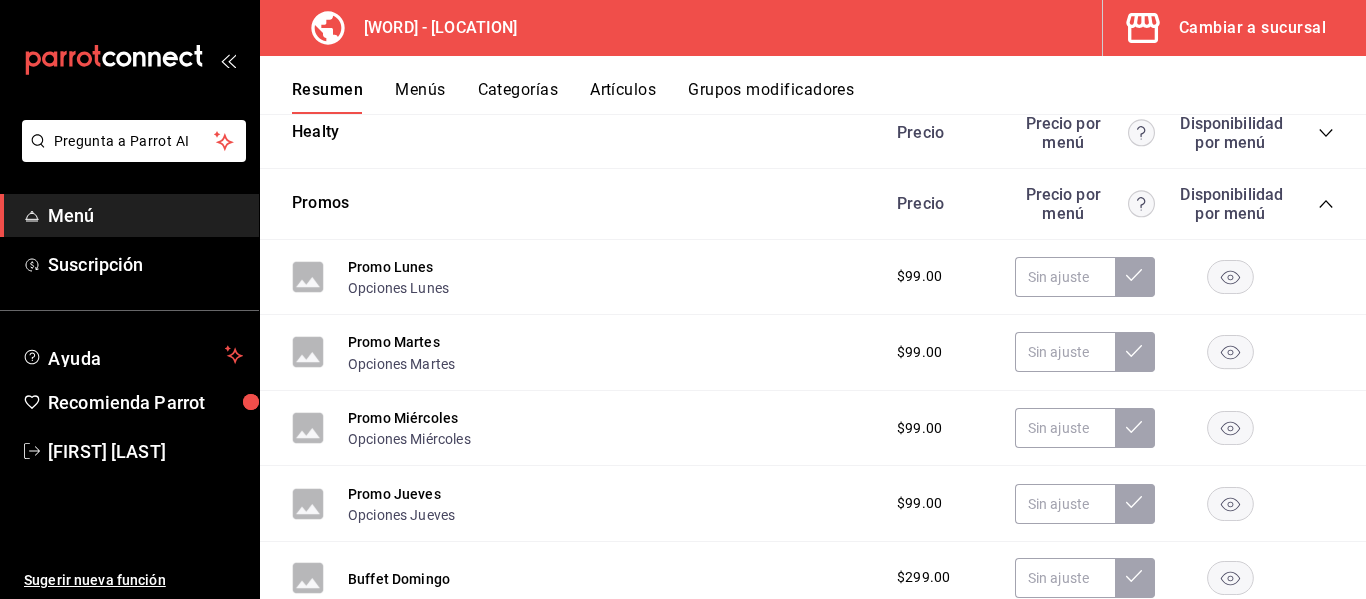 scroll, scrollTop: 0, scrollLeft: 0, axis: both 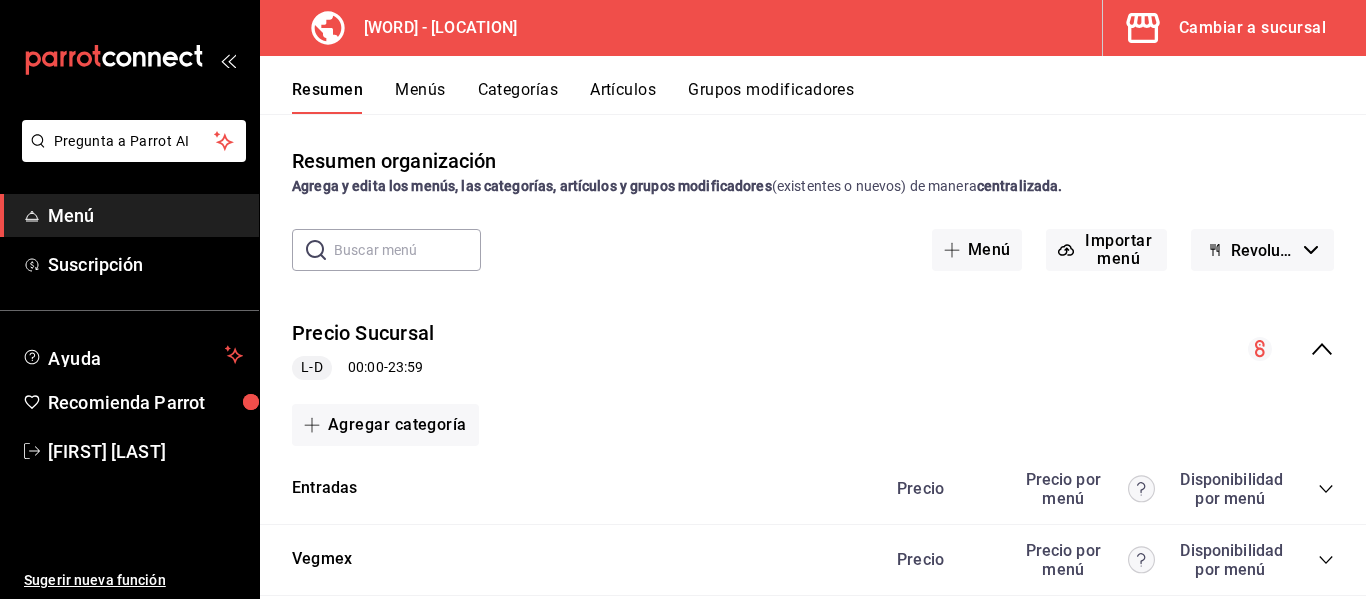 click on "Menús" at bounding box center [420, 97] 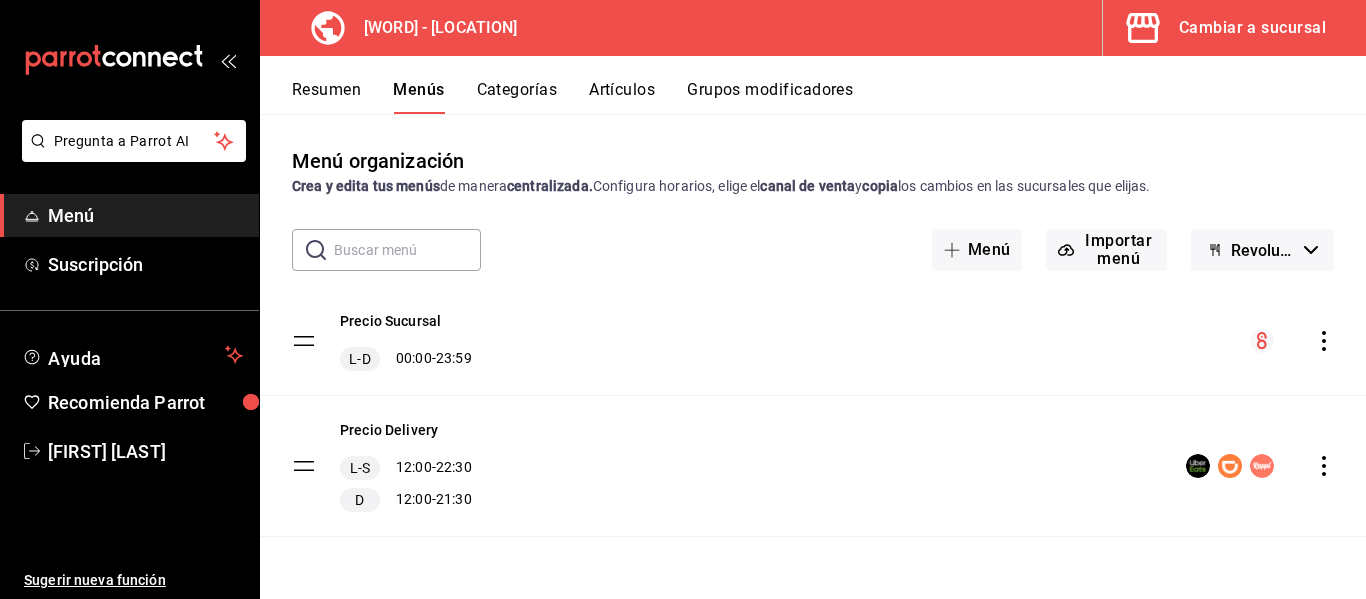 click on "Resumen Menús Categorías Artículos Grupos modificadores" at bounding box center (813, 85) 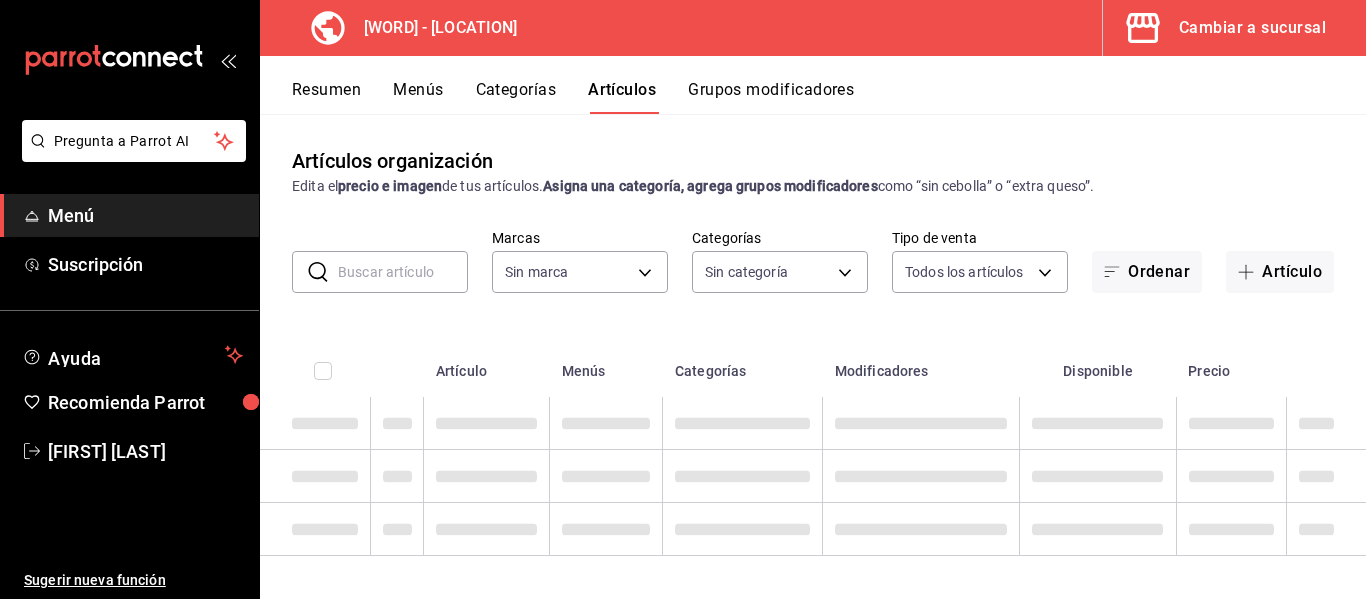 type on "[UUID]" 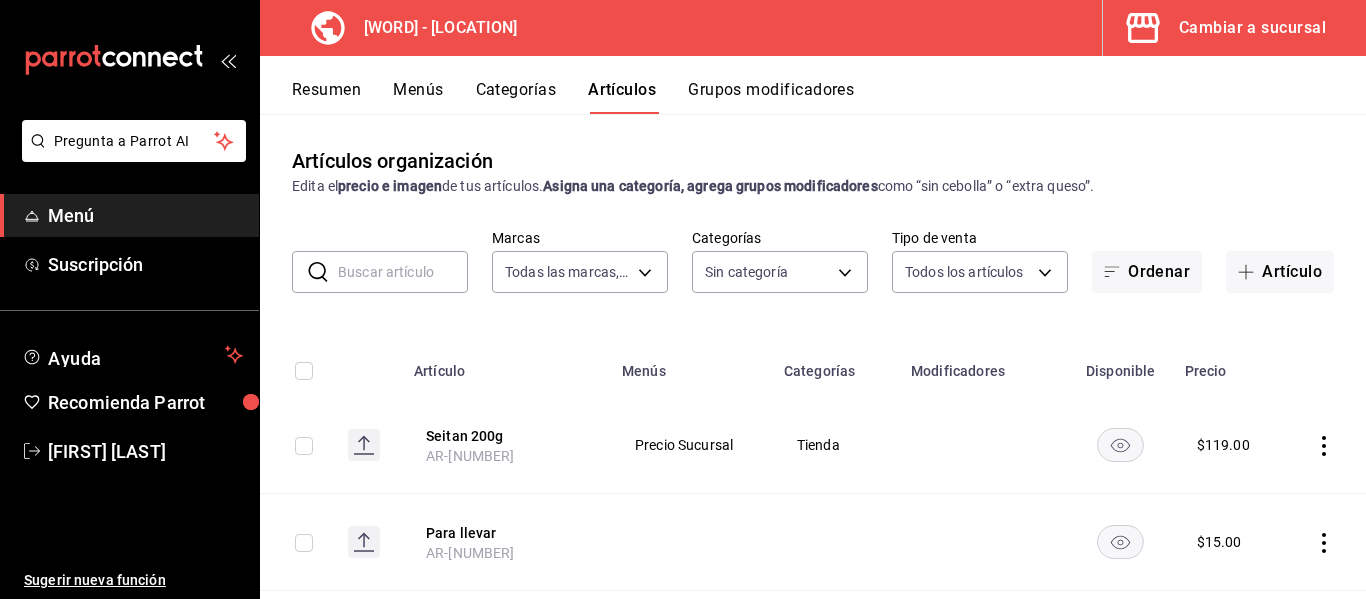 type on "[UUID],[UUID],[UUID],[UUID],[UUID],[UUID],[UUID],[UUID],[UUID],[UUID],[UUID]" 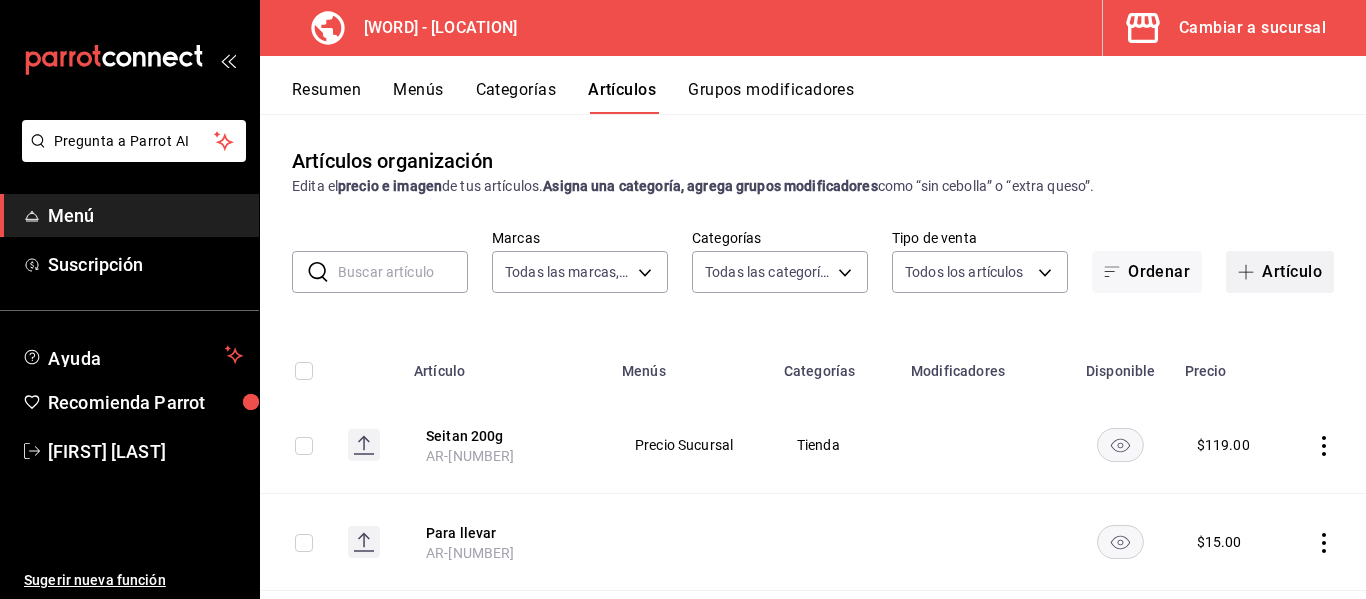 click on "Artículo" at bounding box center (1280, 272) 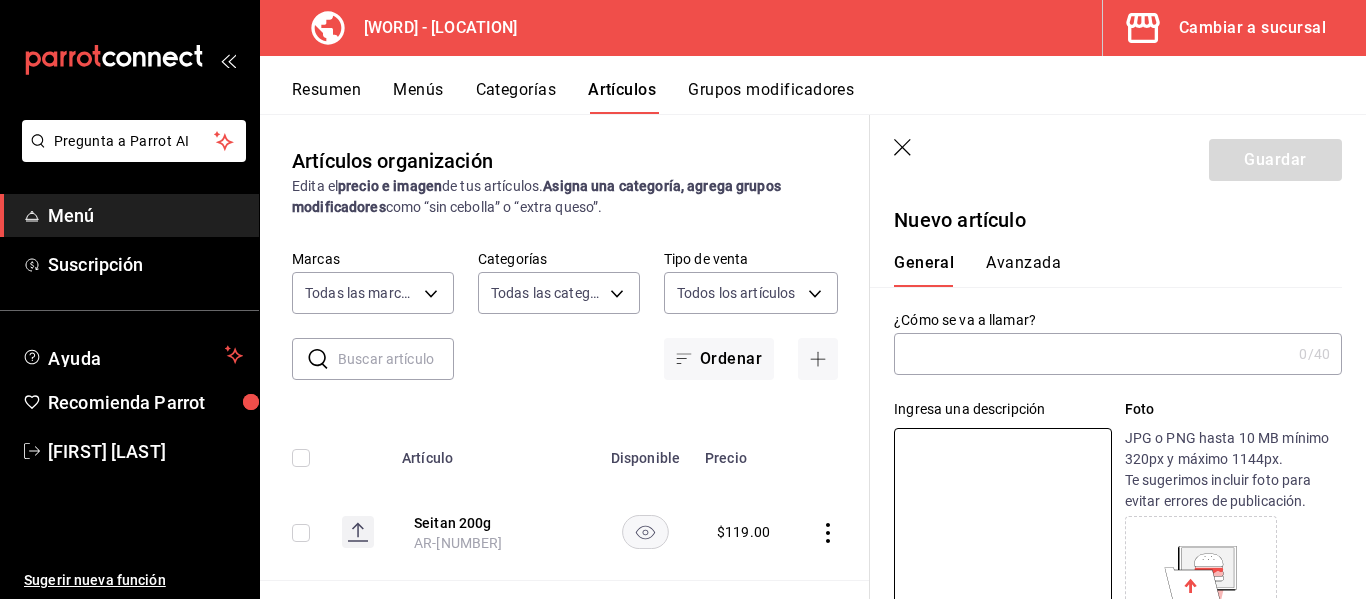click at bounding box center (1092, 354) 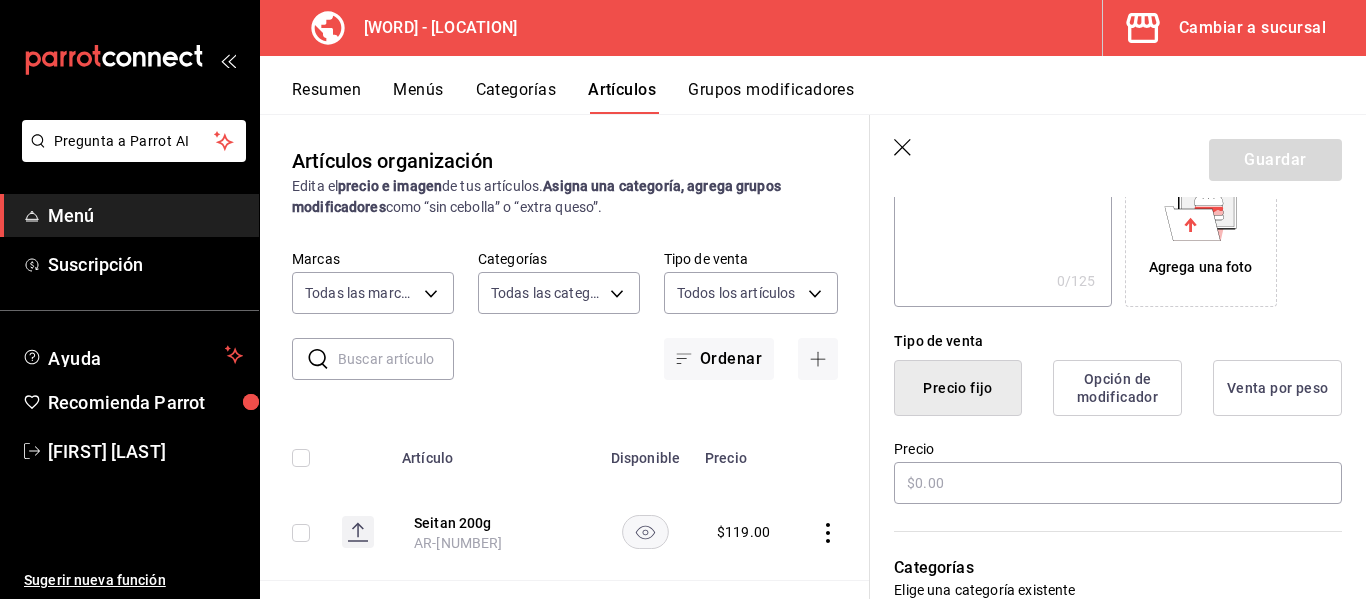 scroll, scrollTop: 364, scrollLeft: 0, axis: vertical 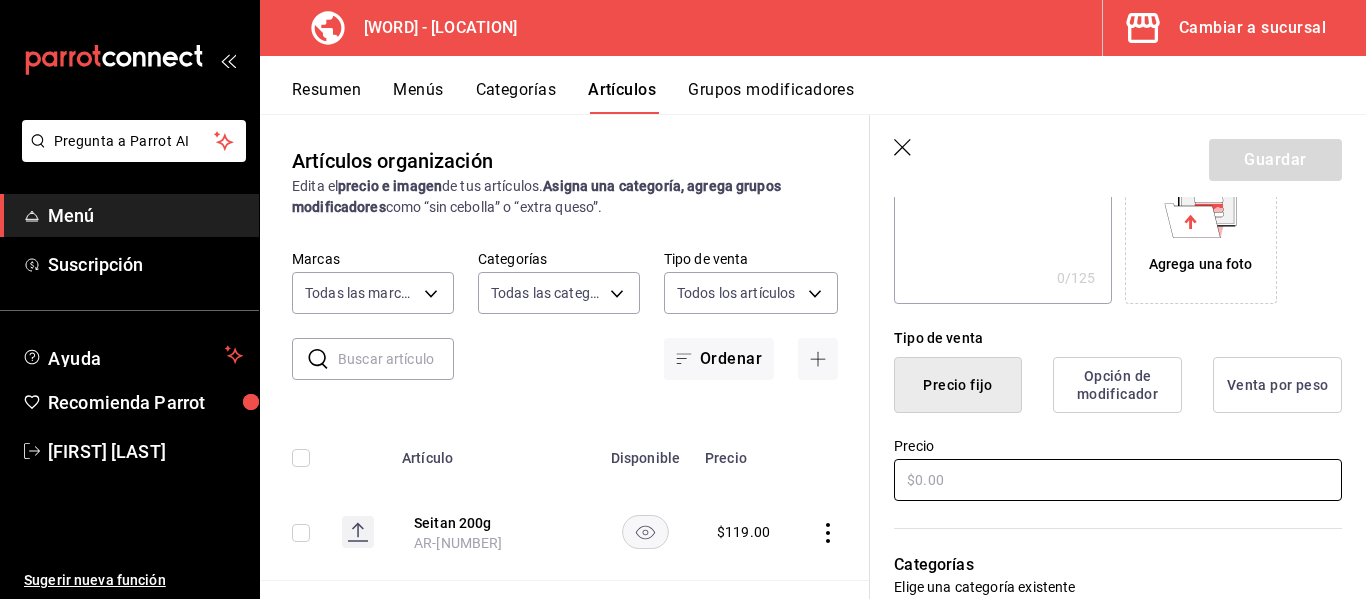 type on "Charola de setas" 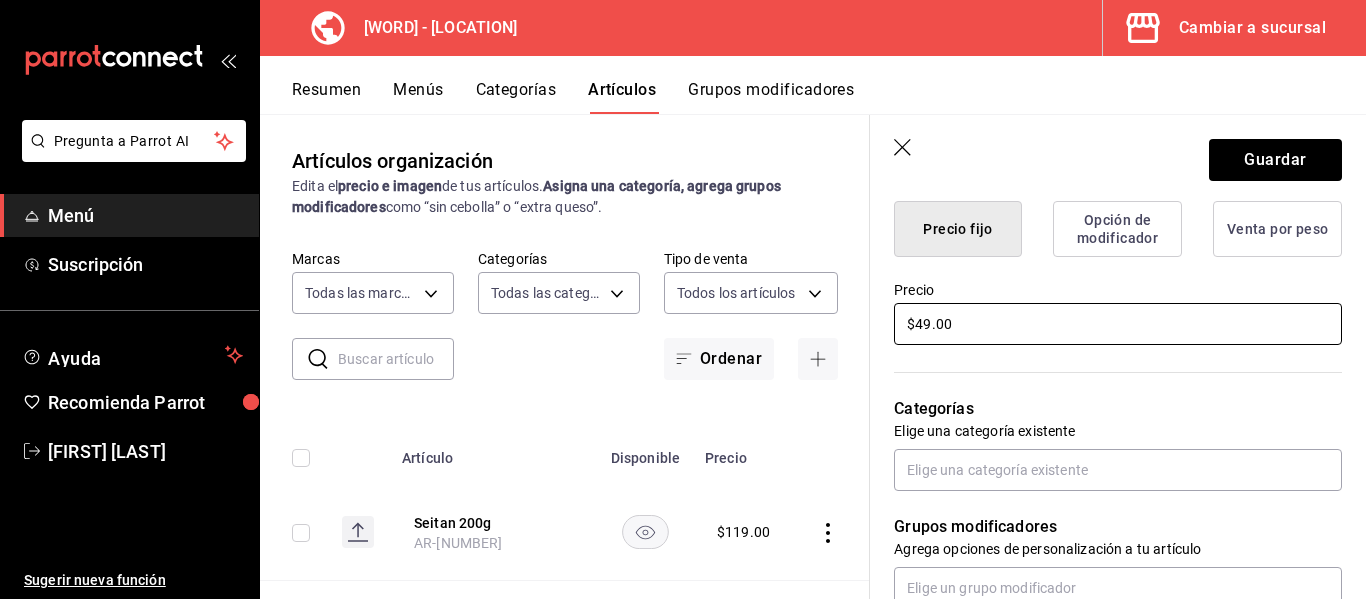 scroll, scrollTop: 526, scrollLeft: 0, axis: vertical 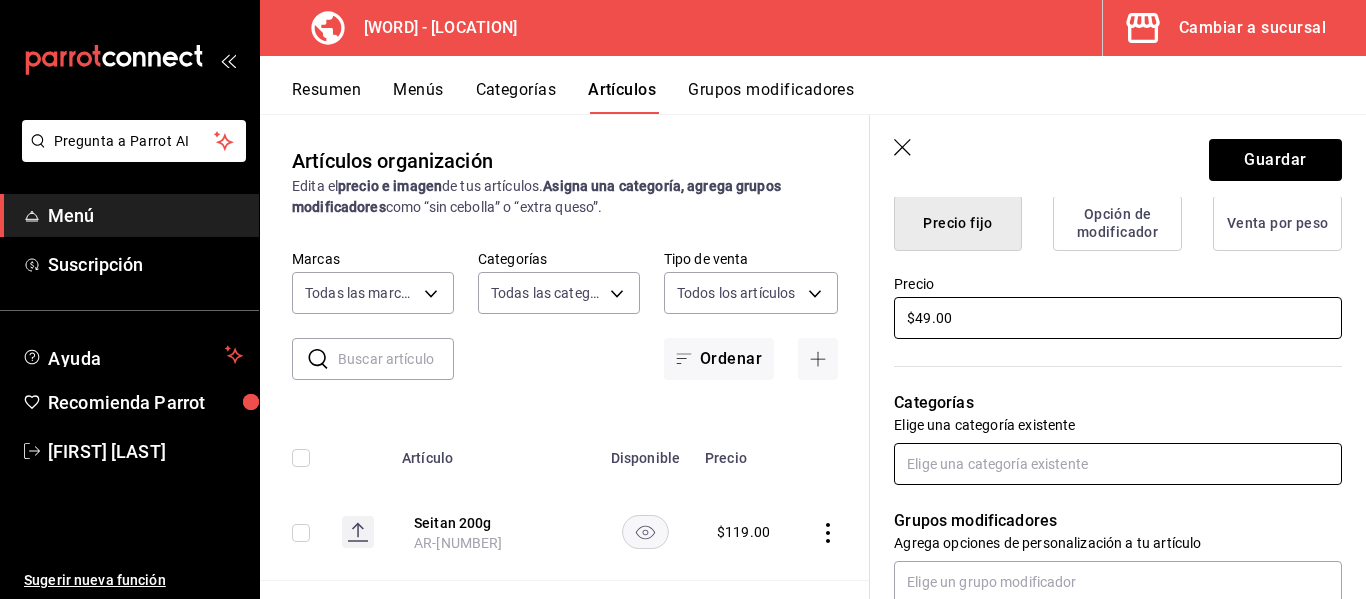 type on "$49.00" 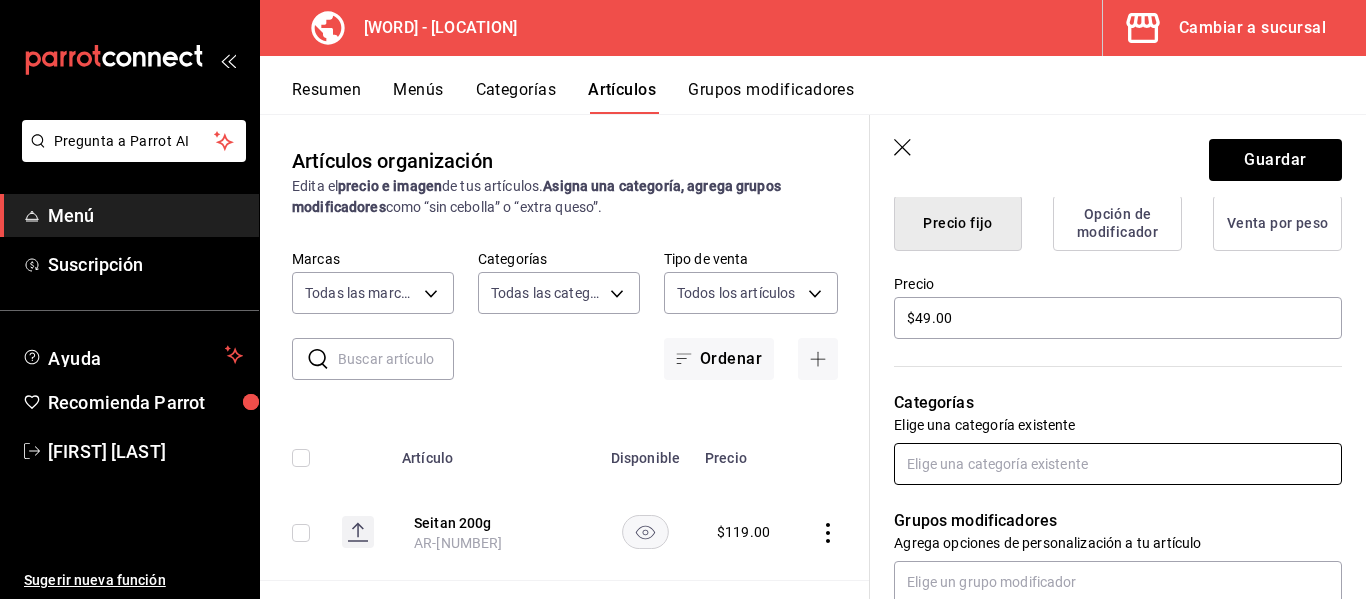 click at bounding box center (1118, 464) 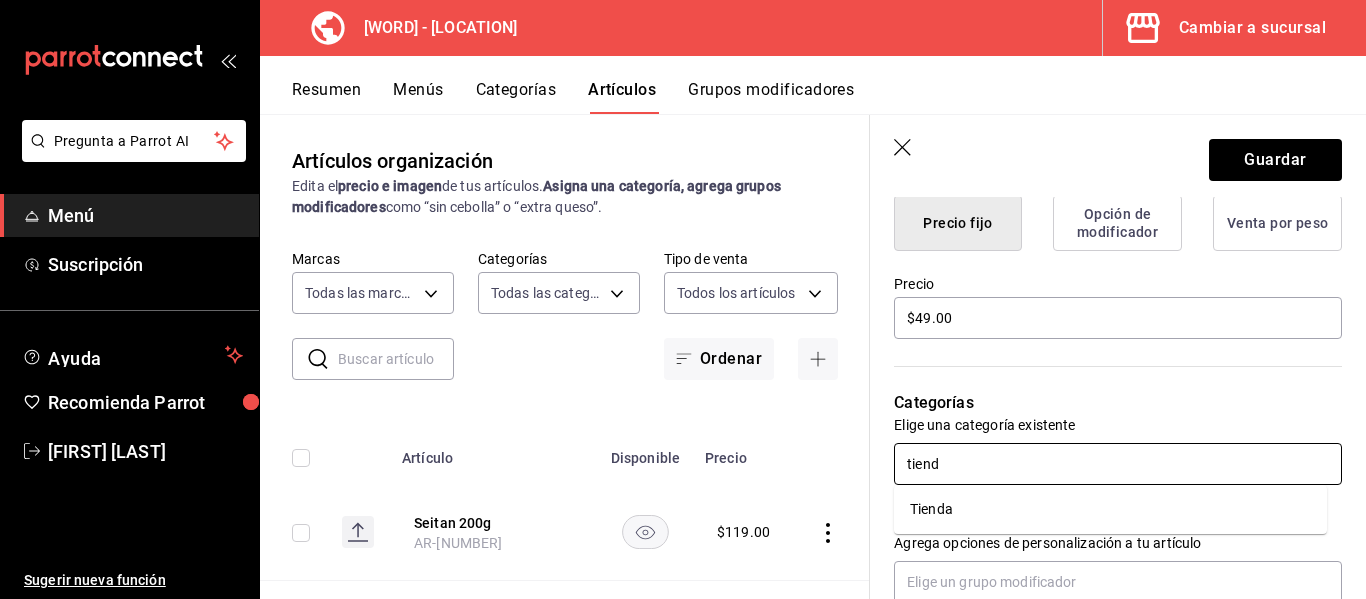 type on "tienda" 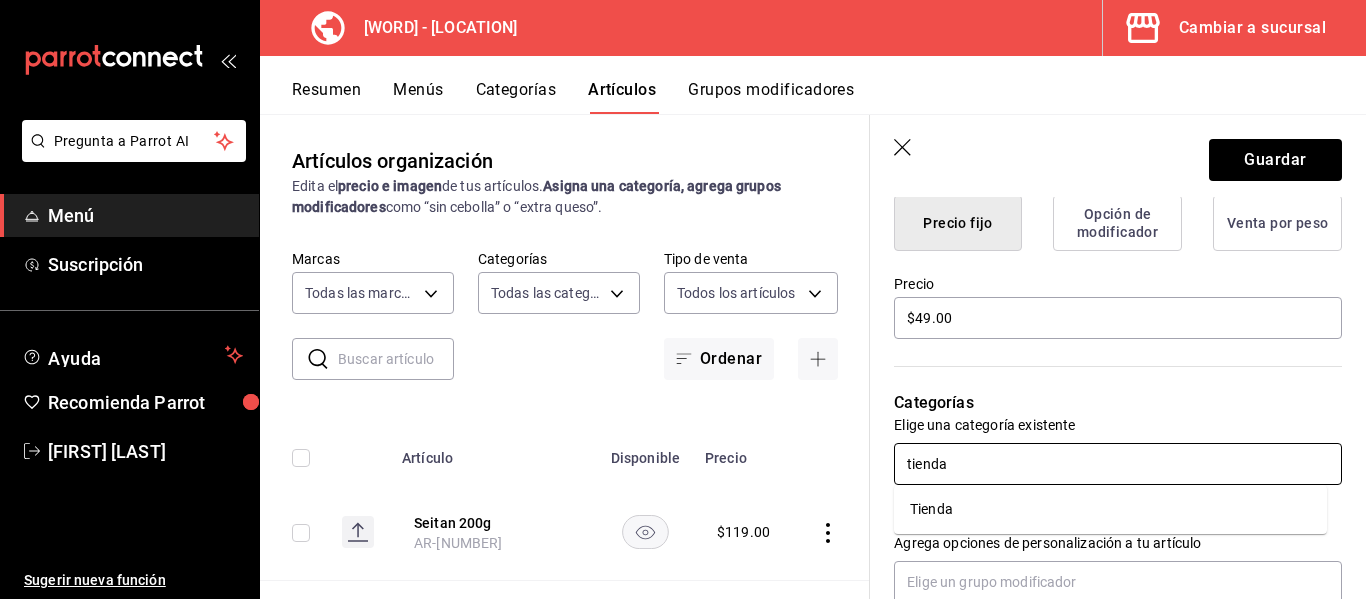 click on "Tienda" at bounding box center [1110, 509] 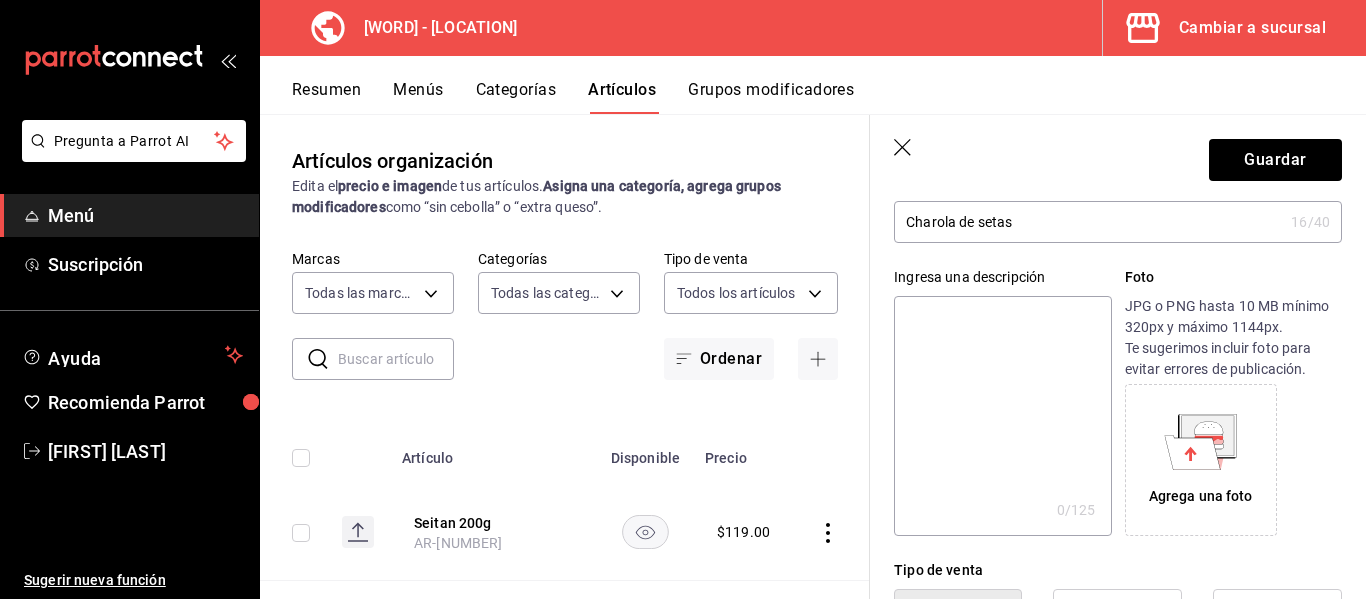 scroll, scrollTop: 128, scrollLeft: 0, axis: vertical 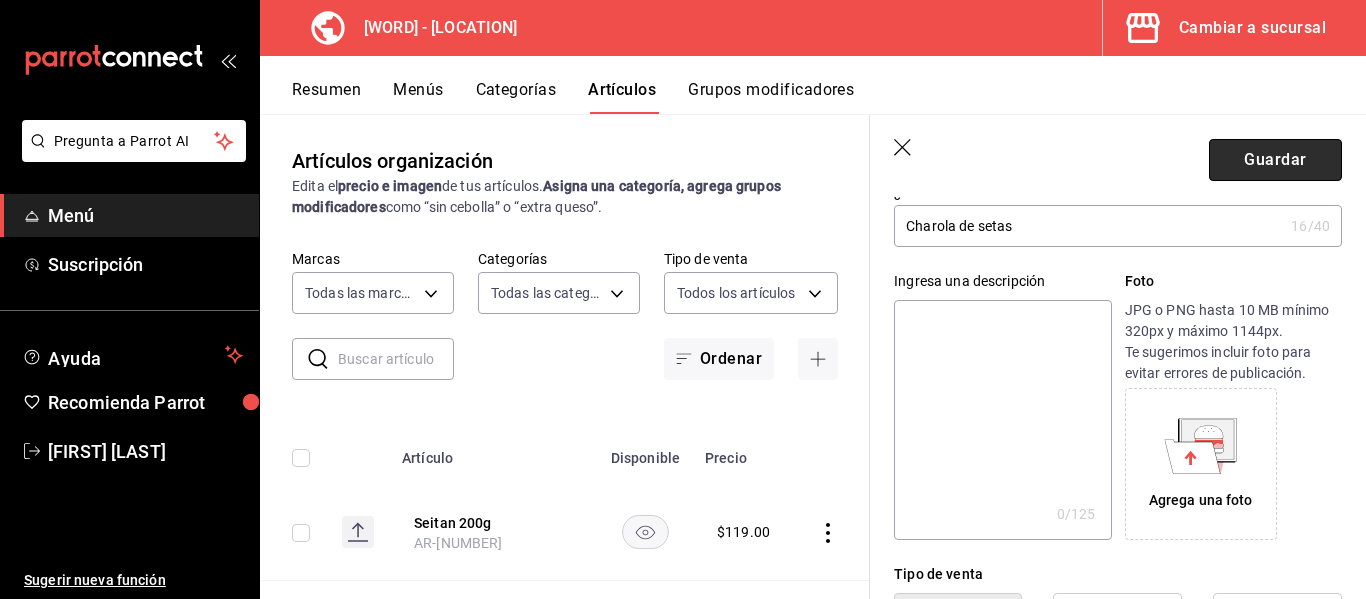 click on "Guardar" at bounding box center (1275, 160) 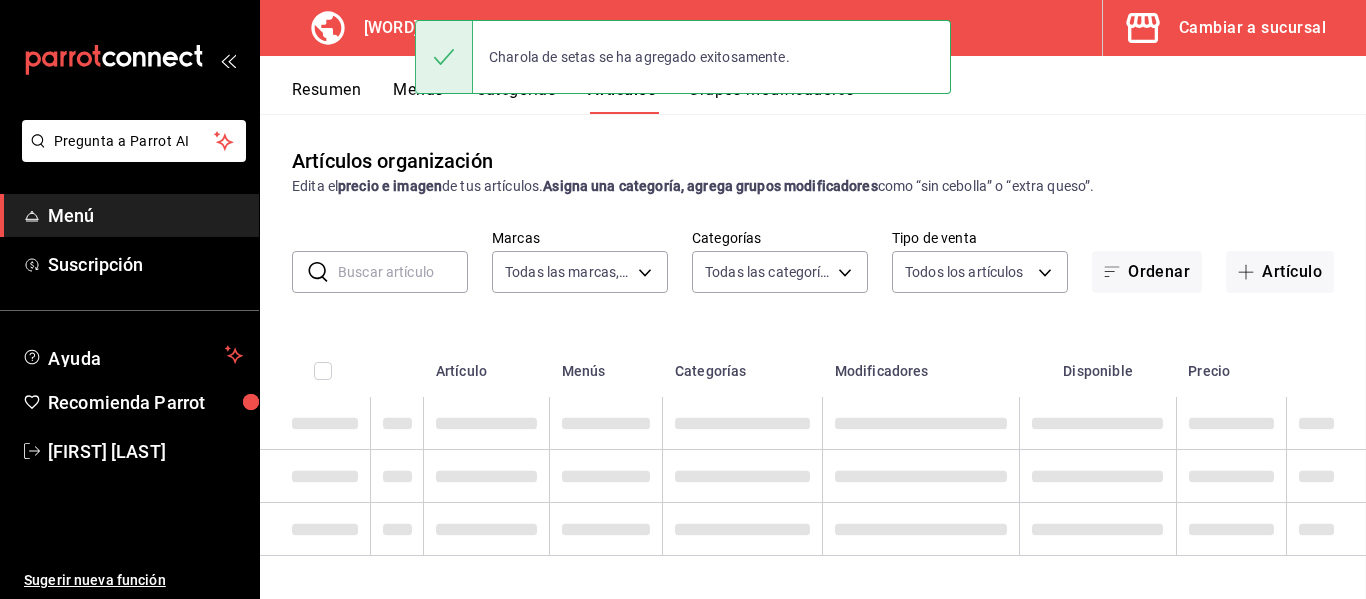 scroll, scrollTop: 0, scrollLeft: 0, axis: both 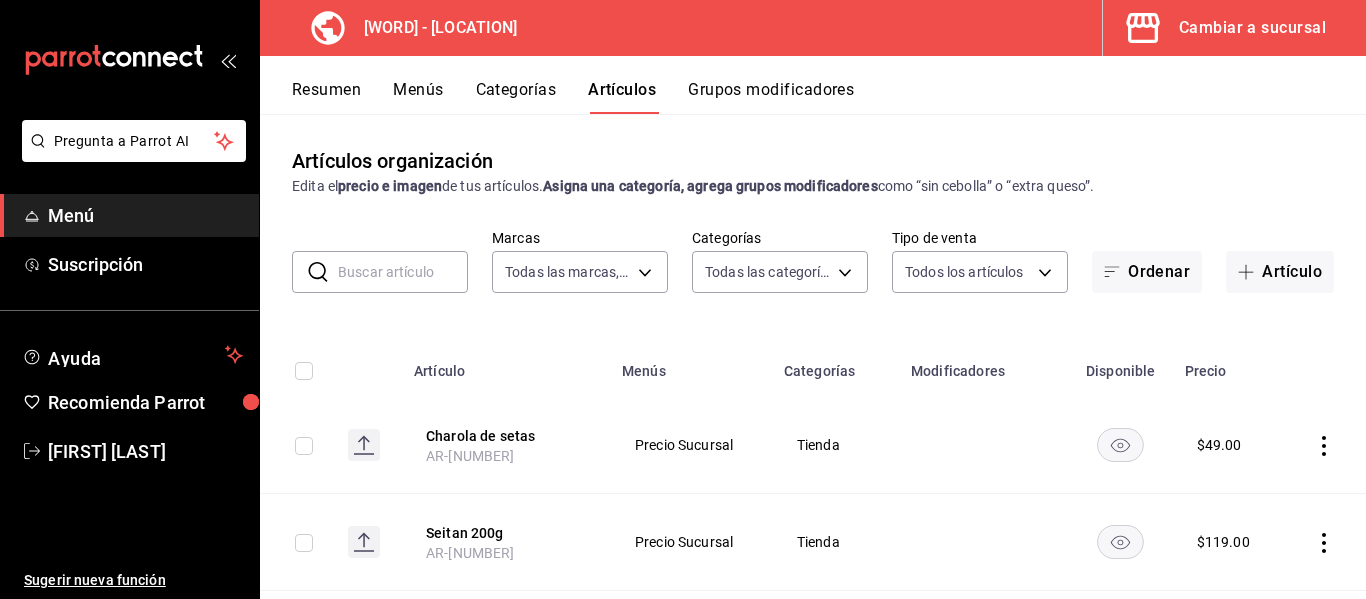 click on "Menús" at bounding box center [418, 97] 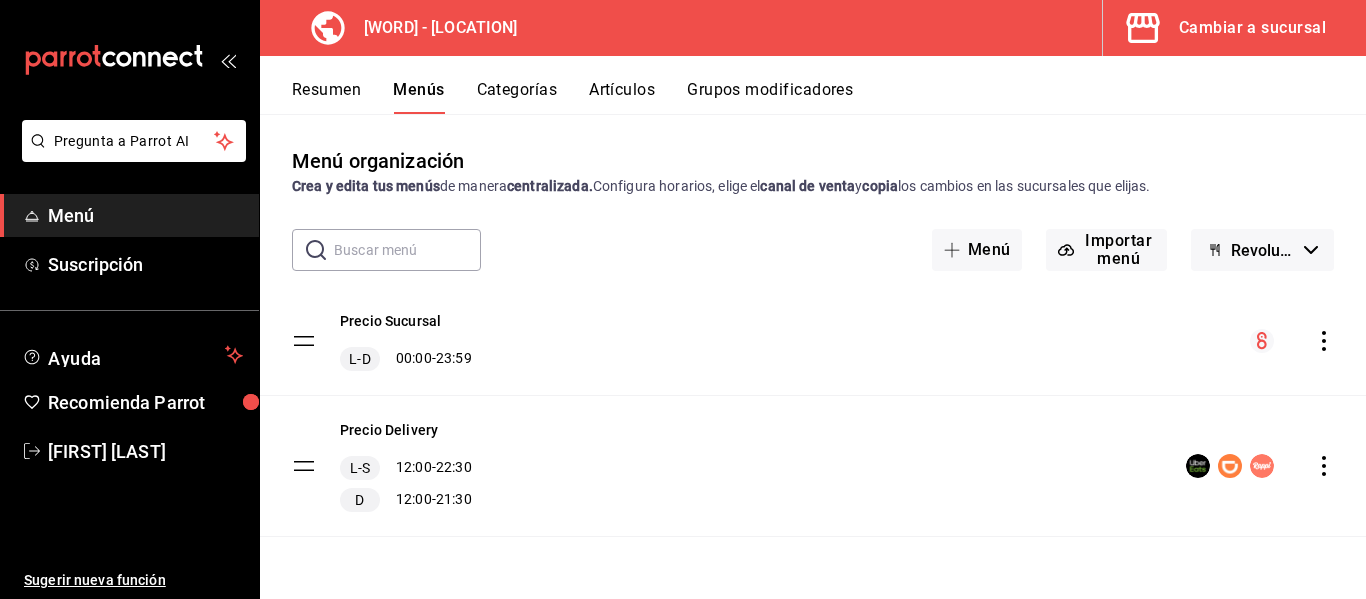 click 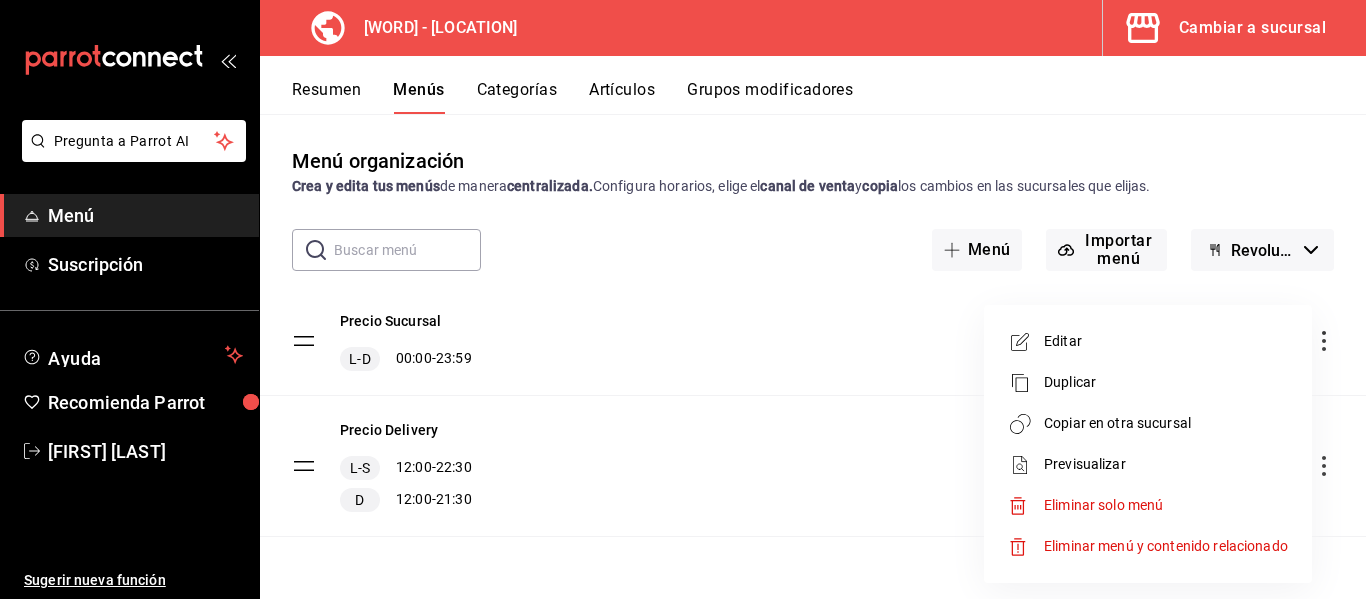 click on "Copiar en otra sucursal" at bounding box center [1166, 423] 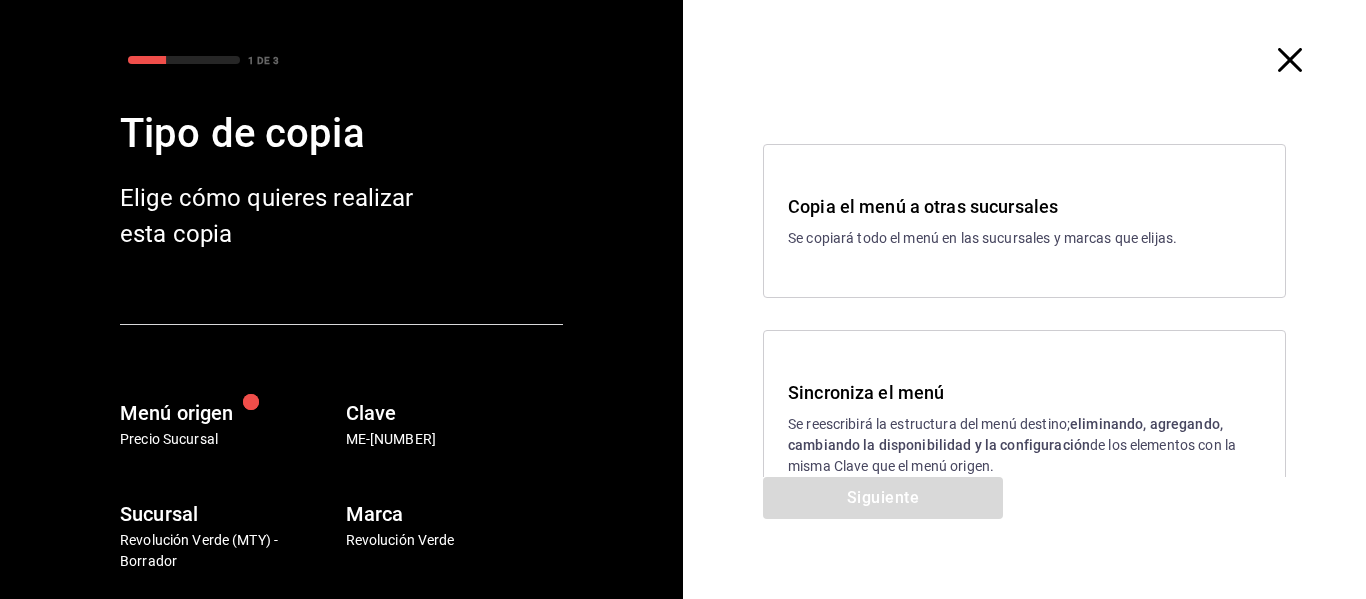 click on "Sincroniza el menú Se reescribirá la estructura del menú destino;  eliminando, agregando, cambiando la disponibilidad y la configuración  de los elementos con la misma Clave que el menú origen." at bounding box center (1024, 428) 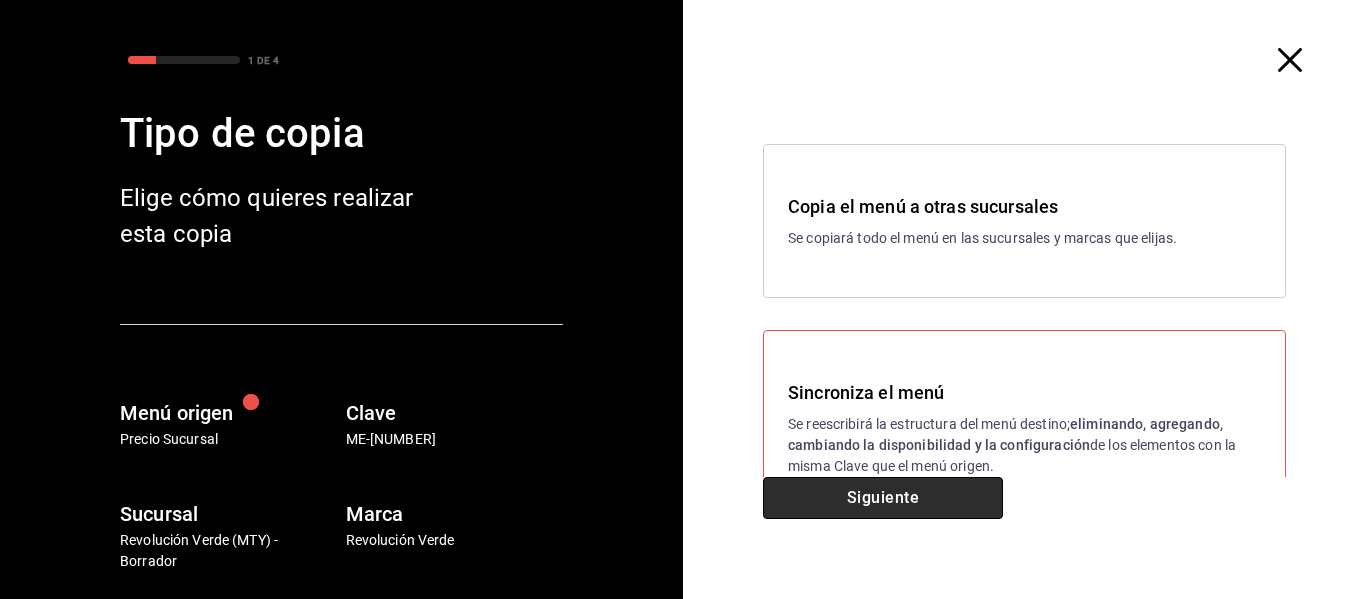 click on "Siguiente" at bounding box center (883, 498) 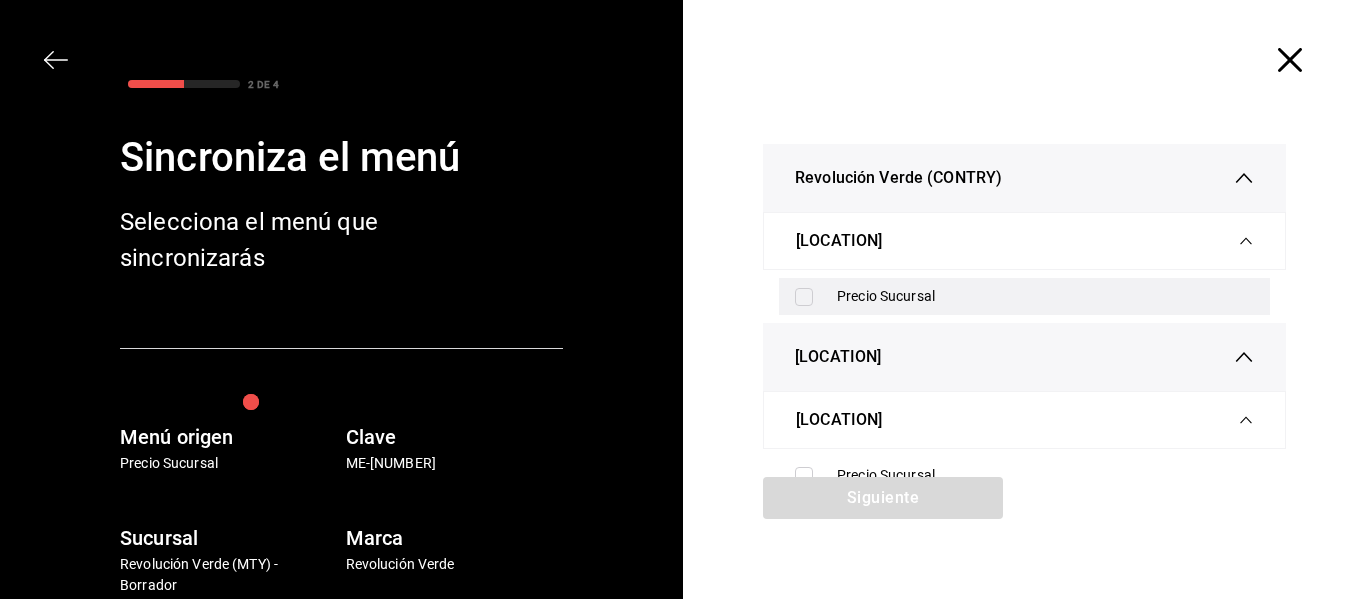 click on "Precio Sucursal" at bounding box center [1045, 296] 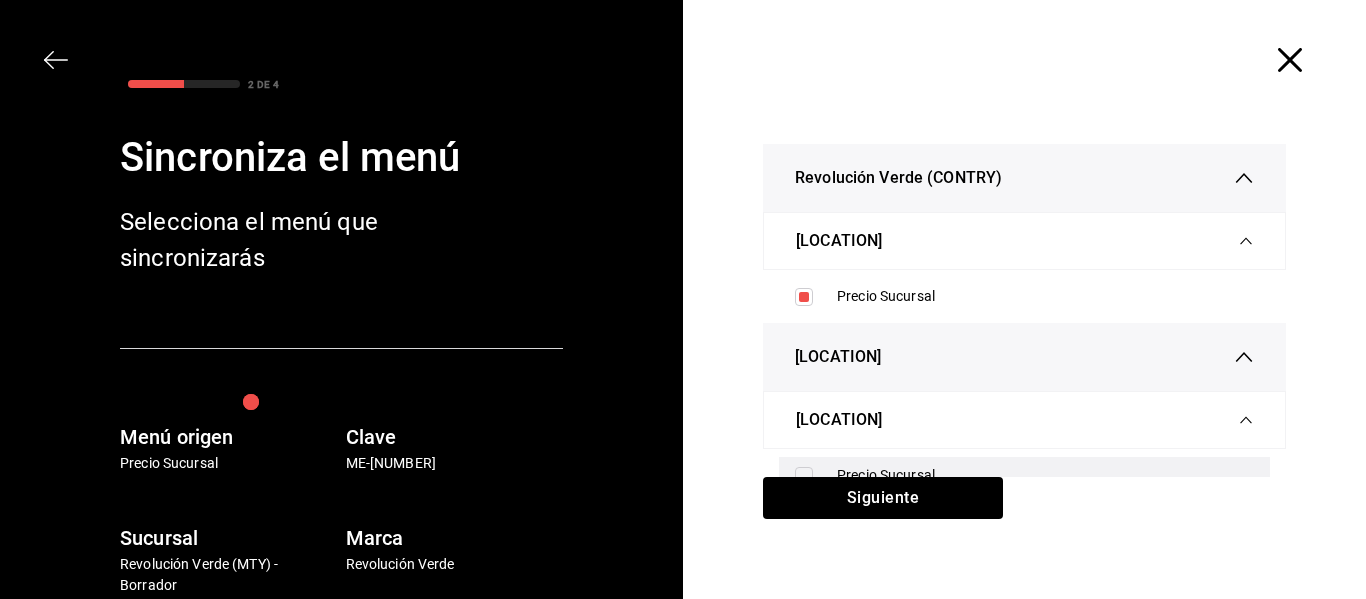 click on "Precio Sucursal" at bounding box center (1045, 475) 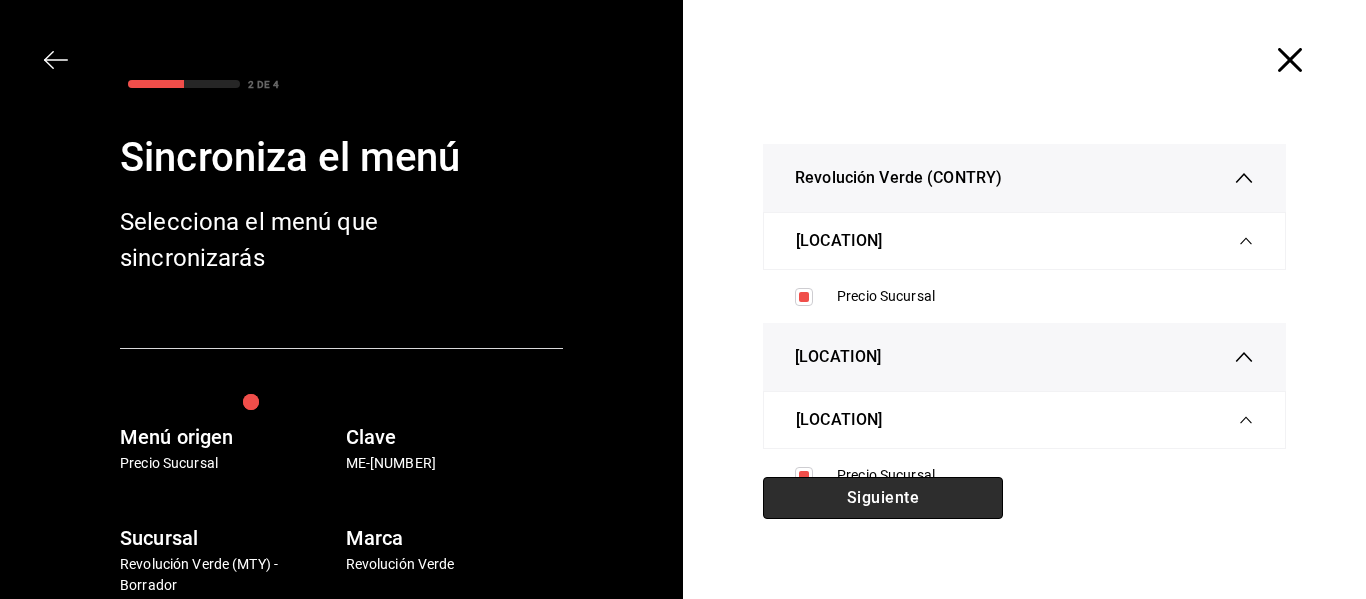 click on "Siguiente" at bounding box center [883, 498] 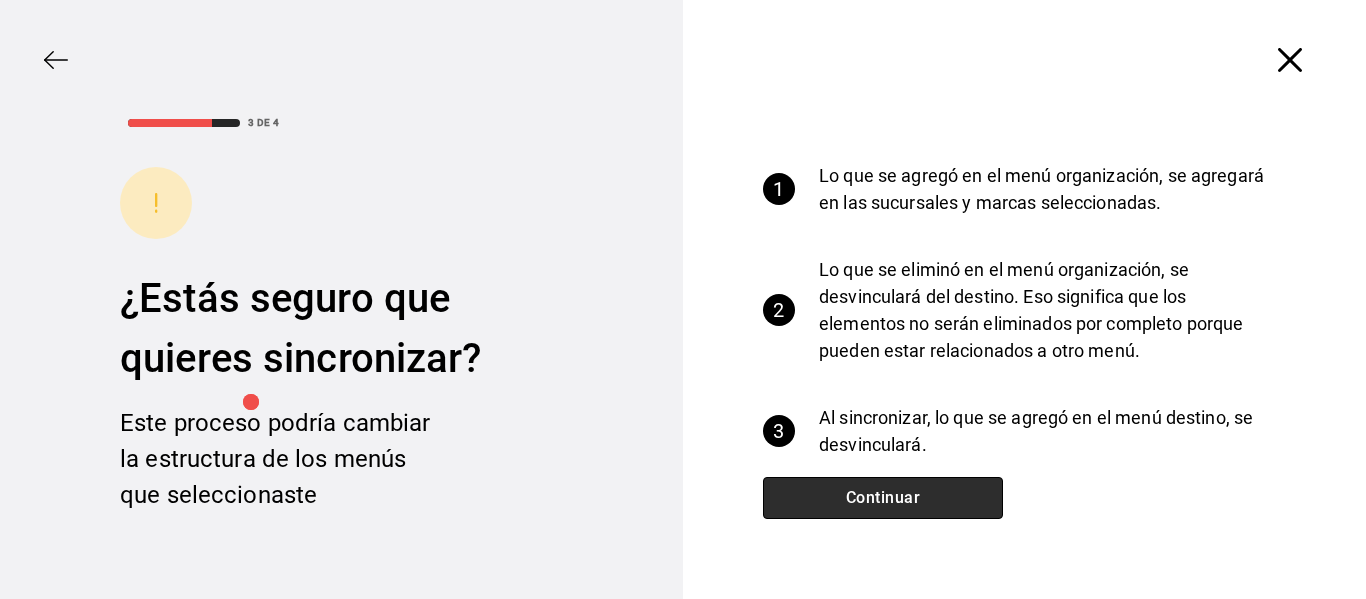 click on "Continuar" at bounding box center [883, 498] 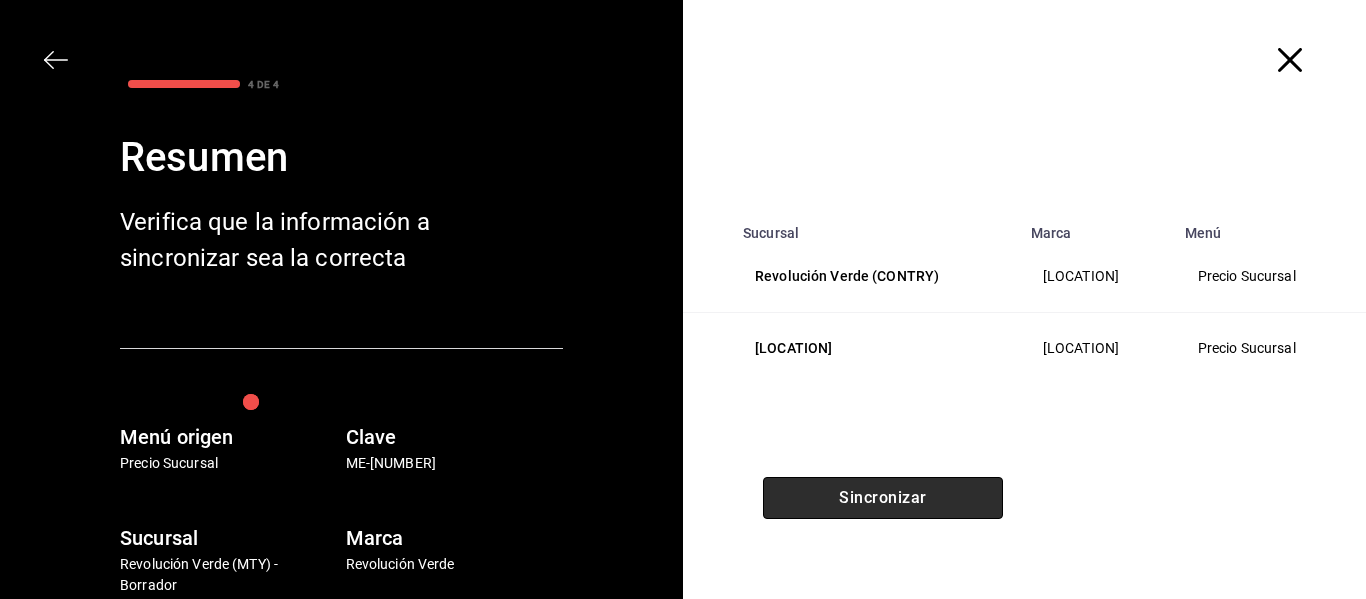 click on "Sincronizar" at bounding box center (883, 498) 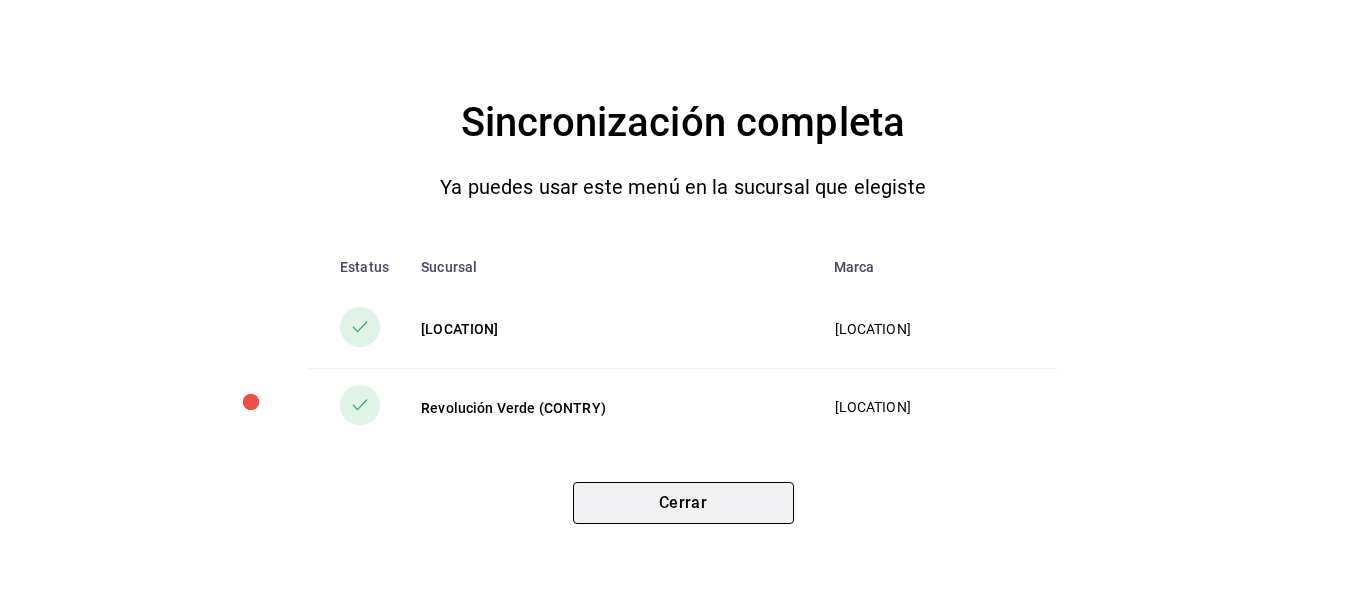 click on "Cerrar" at bounding box center (683, 503) 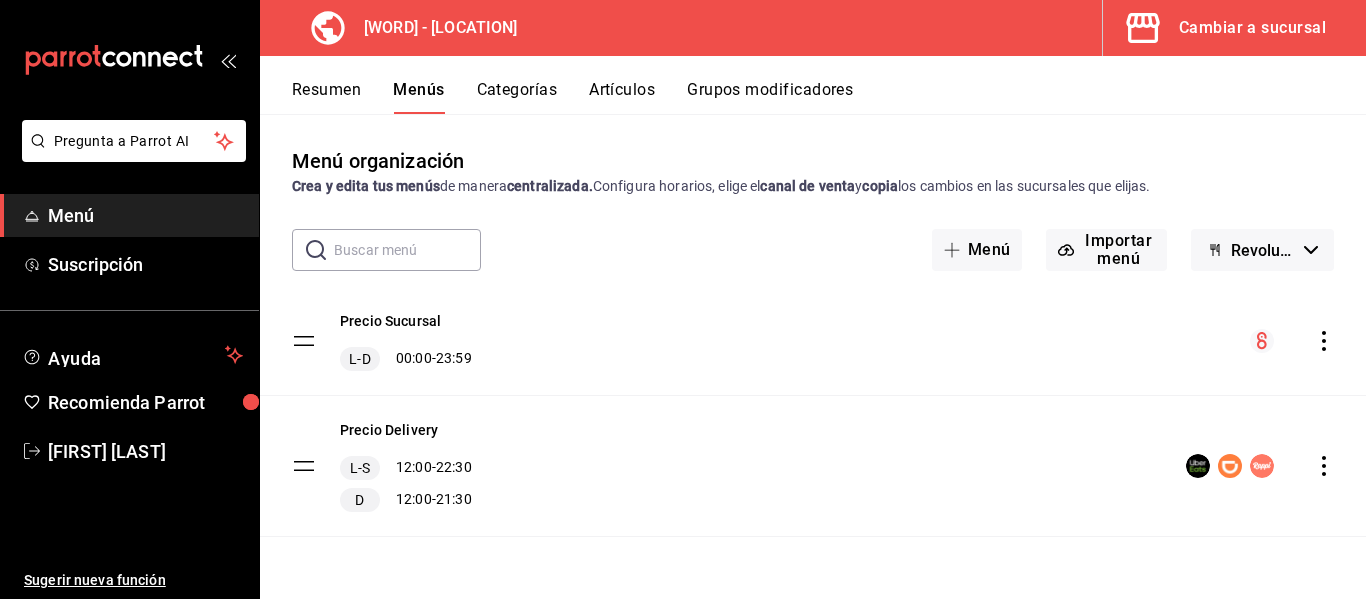 type 